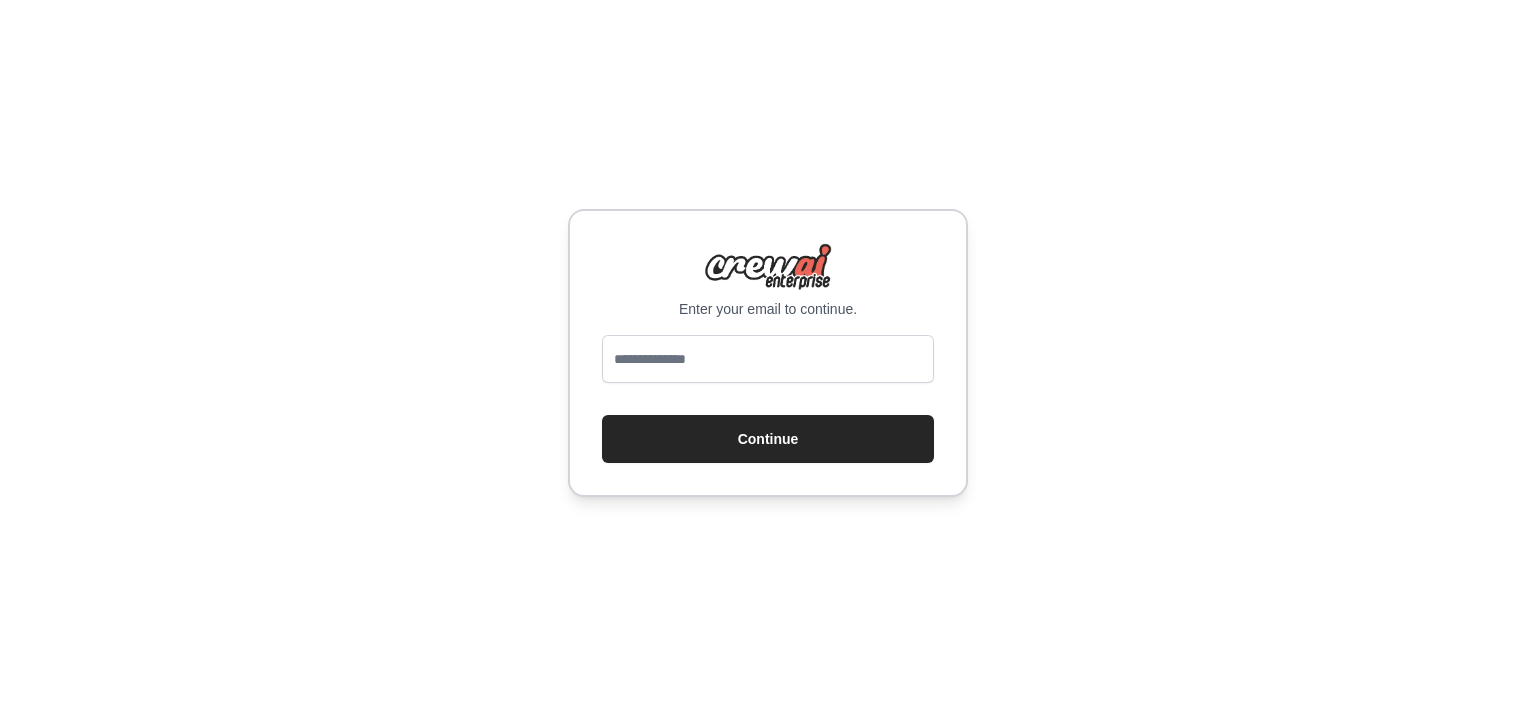 scroll, scrollTop: 0, scrollLeft: 0, axis: both 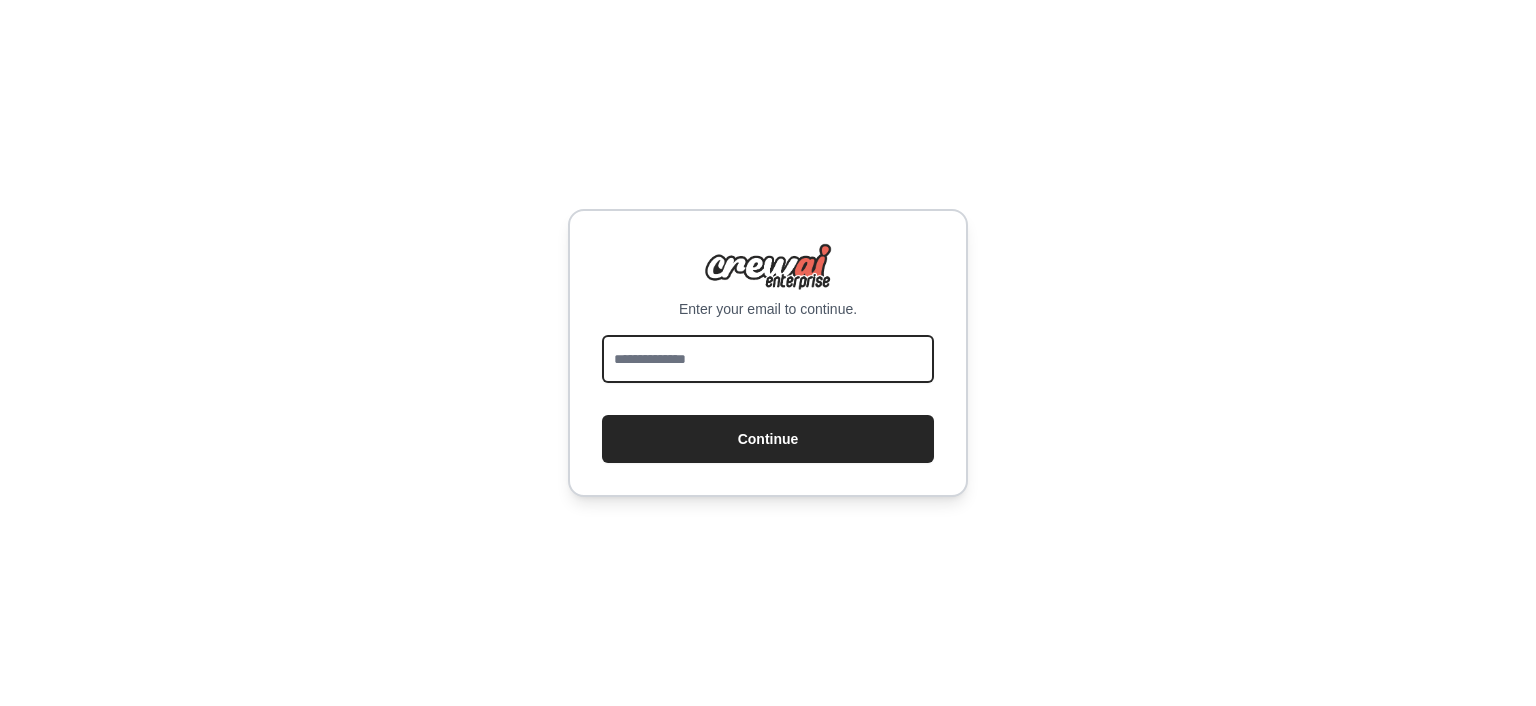 click at bounding box center [768, 359] 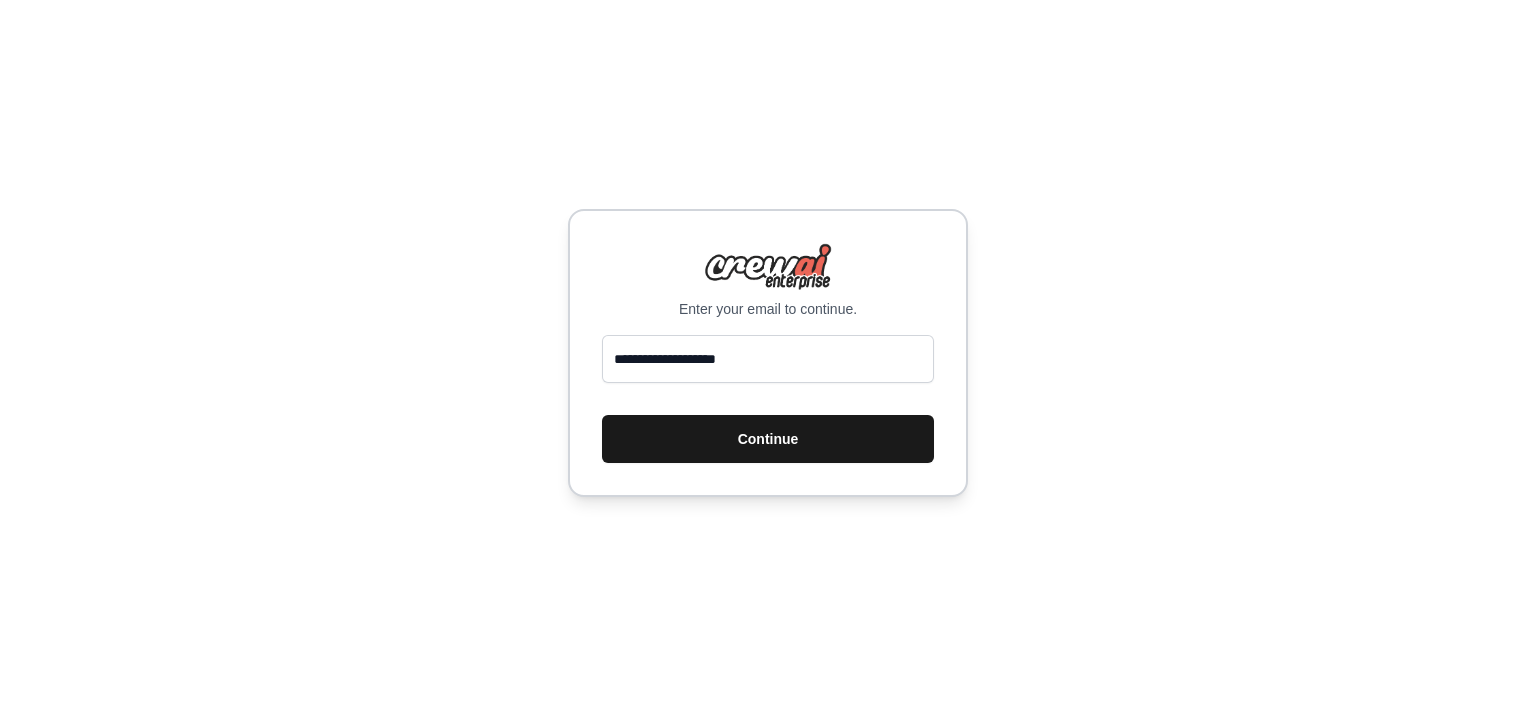 click on "Continue" at bounding box center (768, 439) 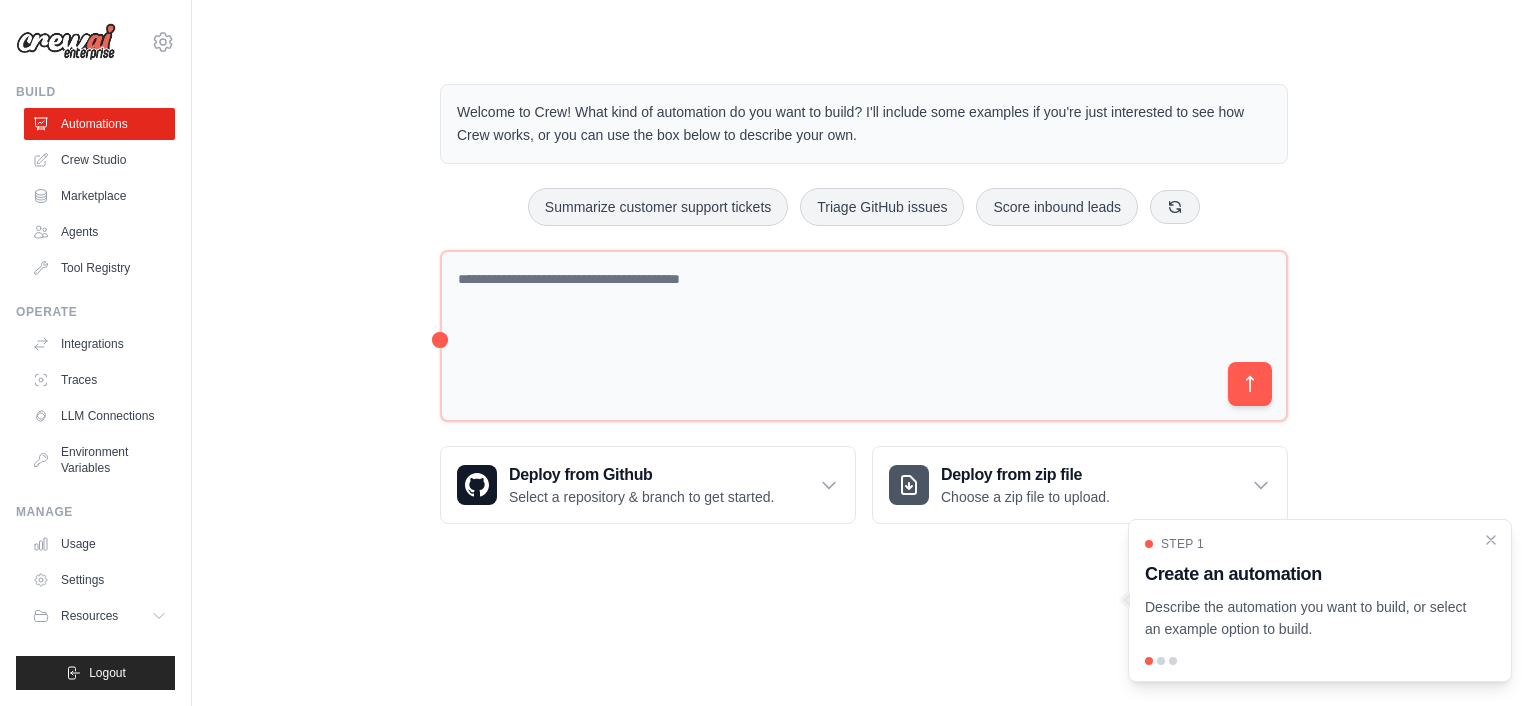 scroll, scrollTop: 0, scrollLeft: 0, axis: both 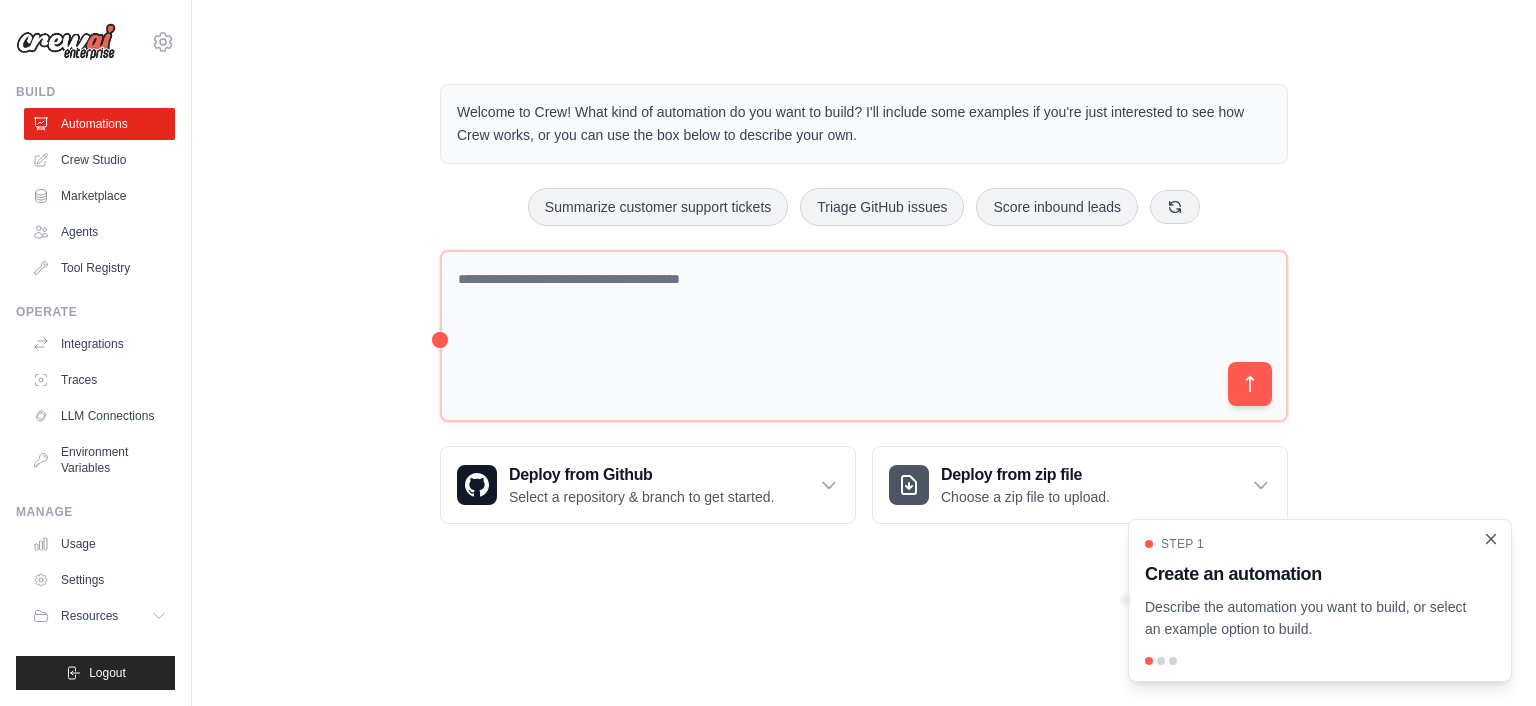 click 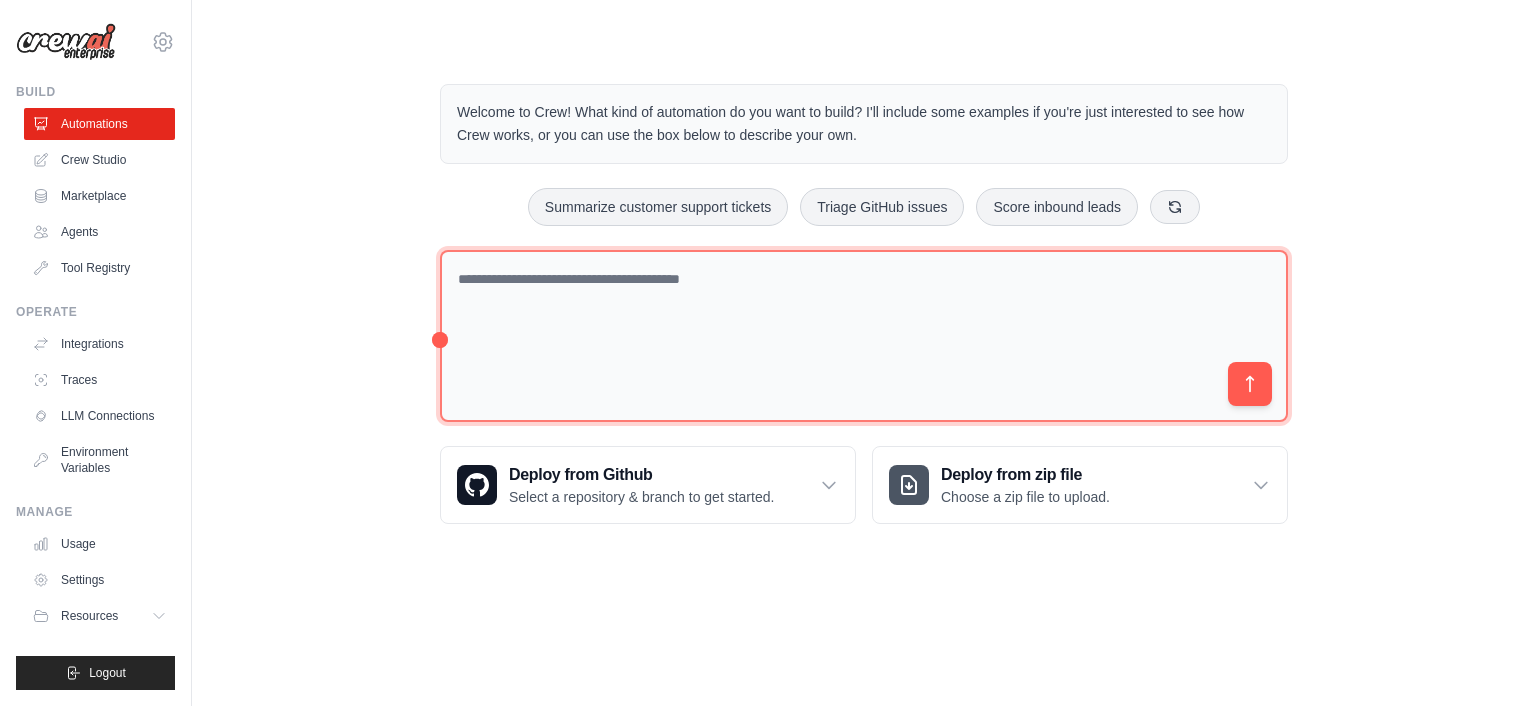 click at bounding box center (864, 336) 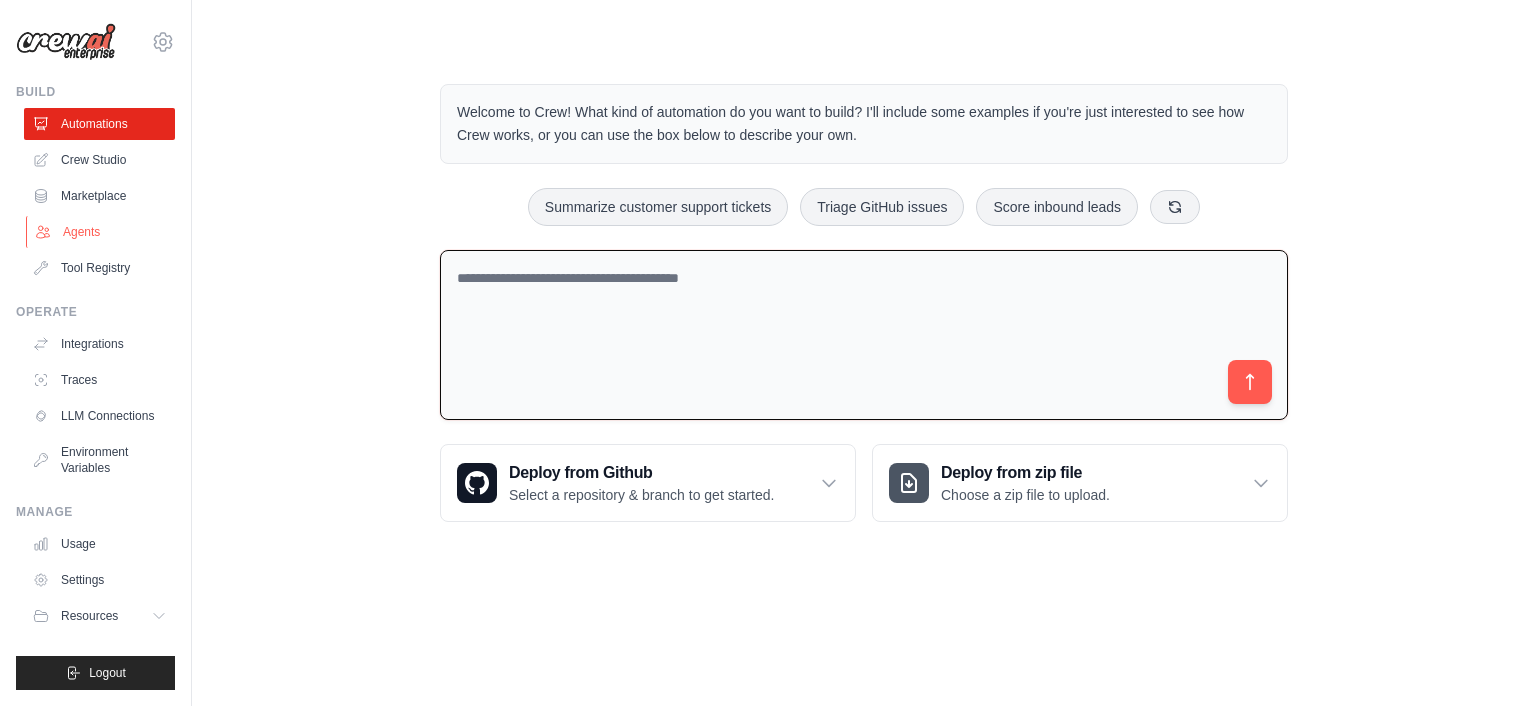click on "Agents" at bounding box center [101, 232] 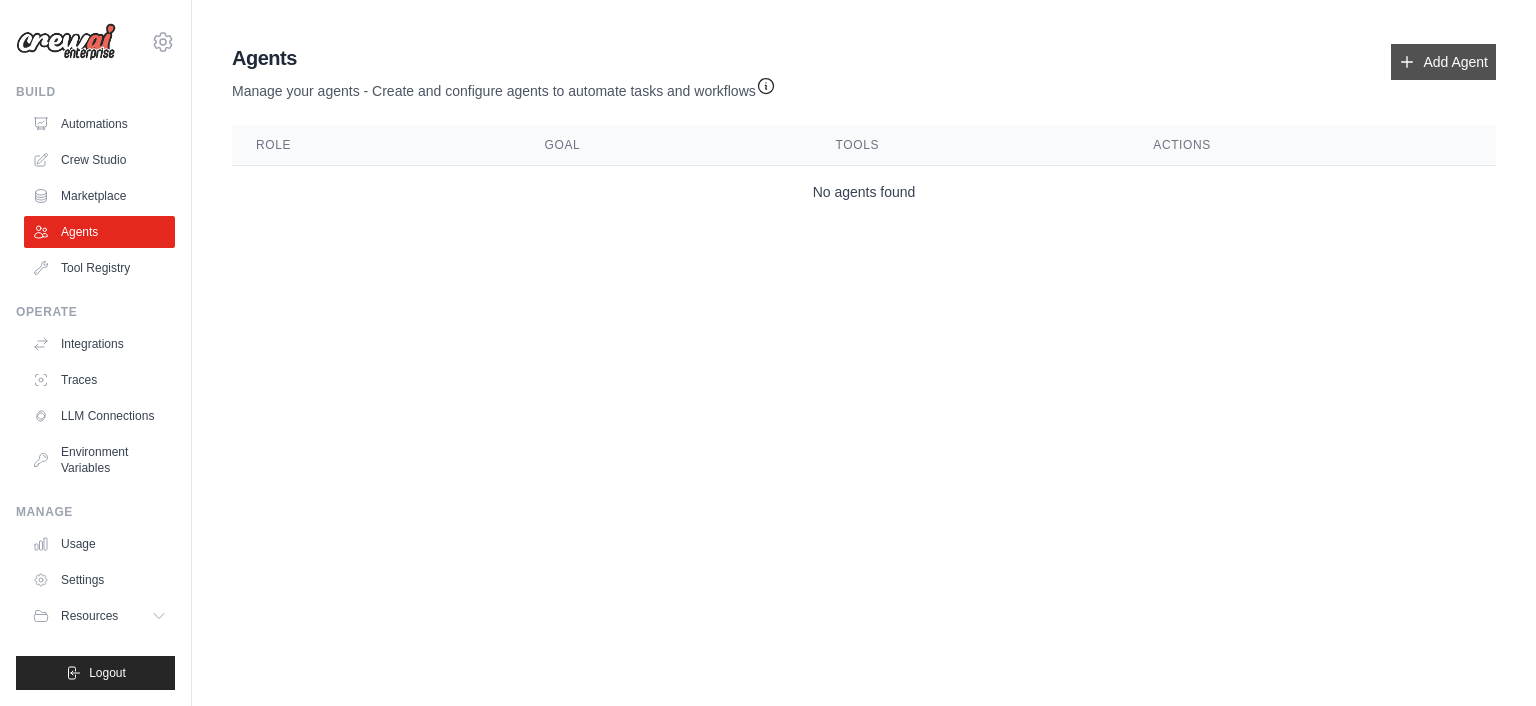 click on "Add Agent" at bounding box center (1443, 62) 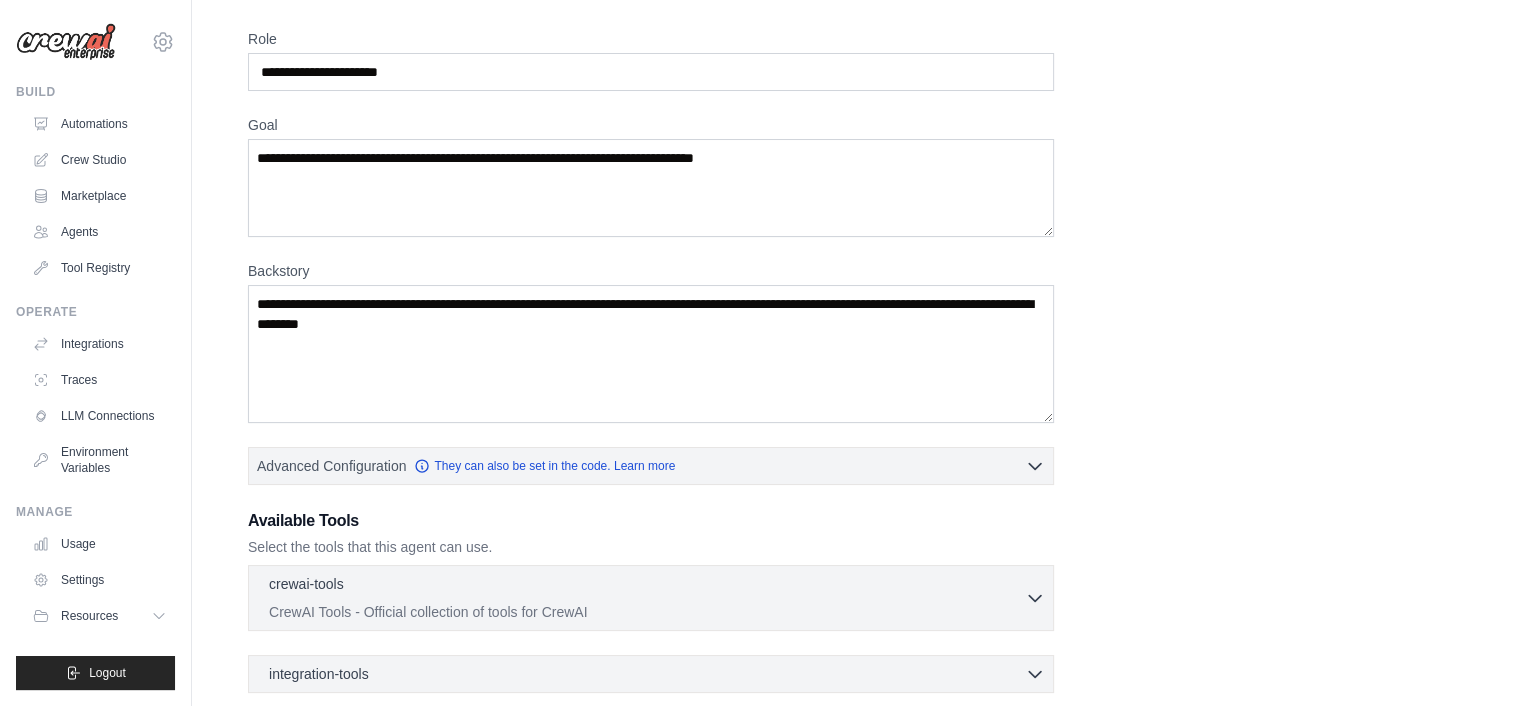 scroll, scrollTop: 0, scrollLeft: 0, axis: both 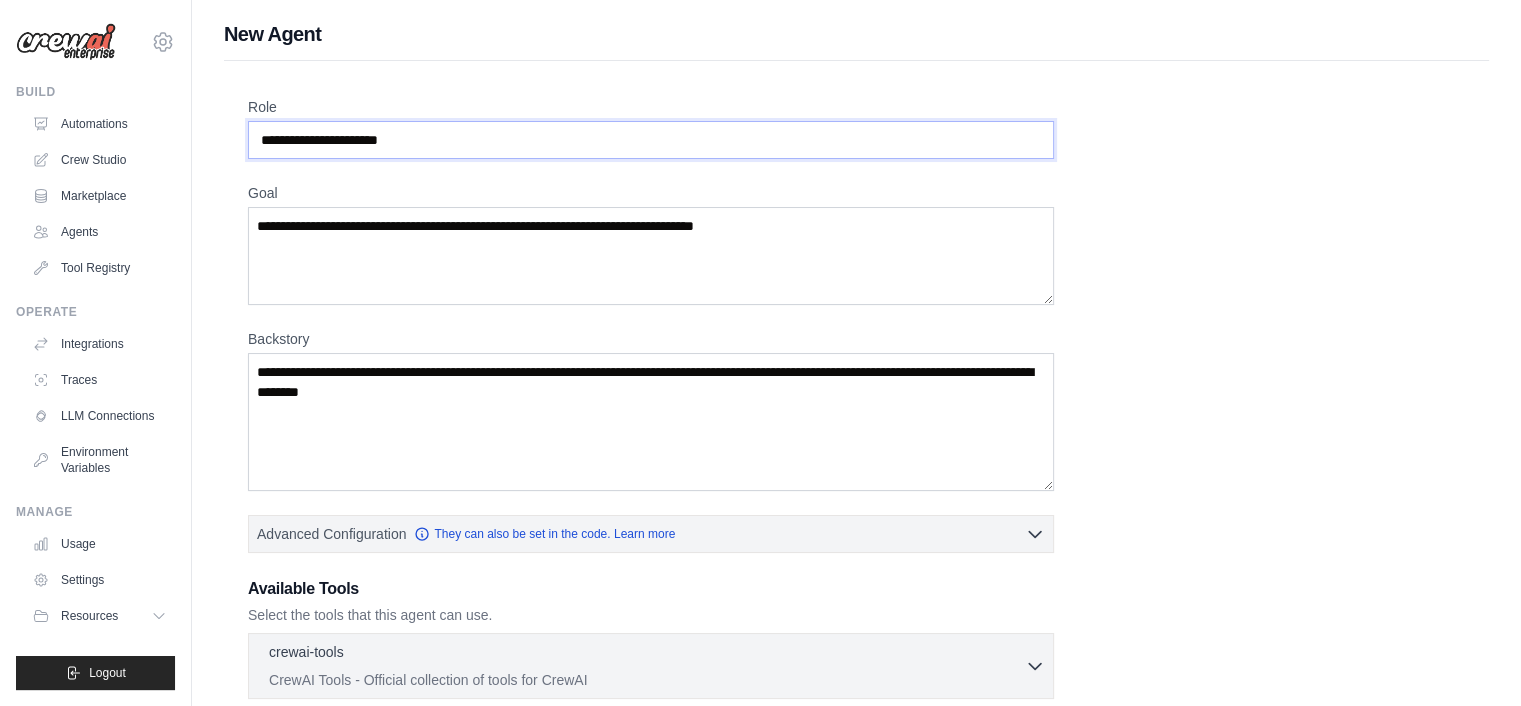 click on "Role" at bounding box center (651, 140) 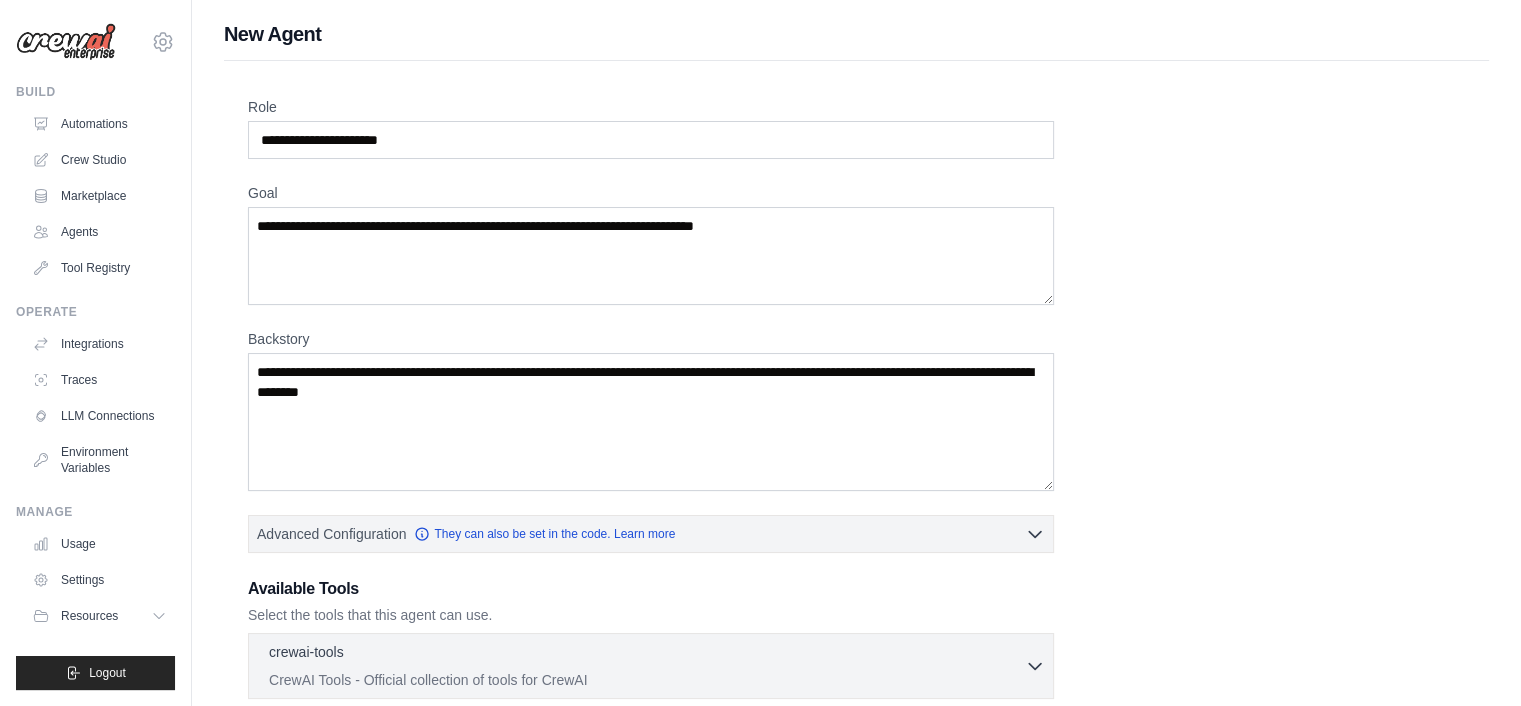 click on "Role" at bounding box center (651, 107) 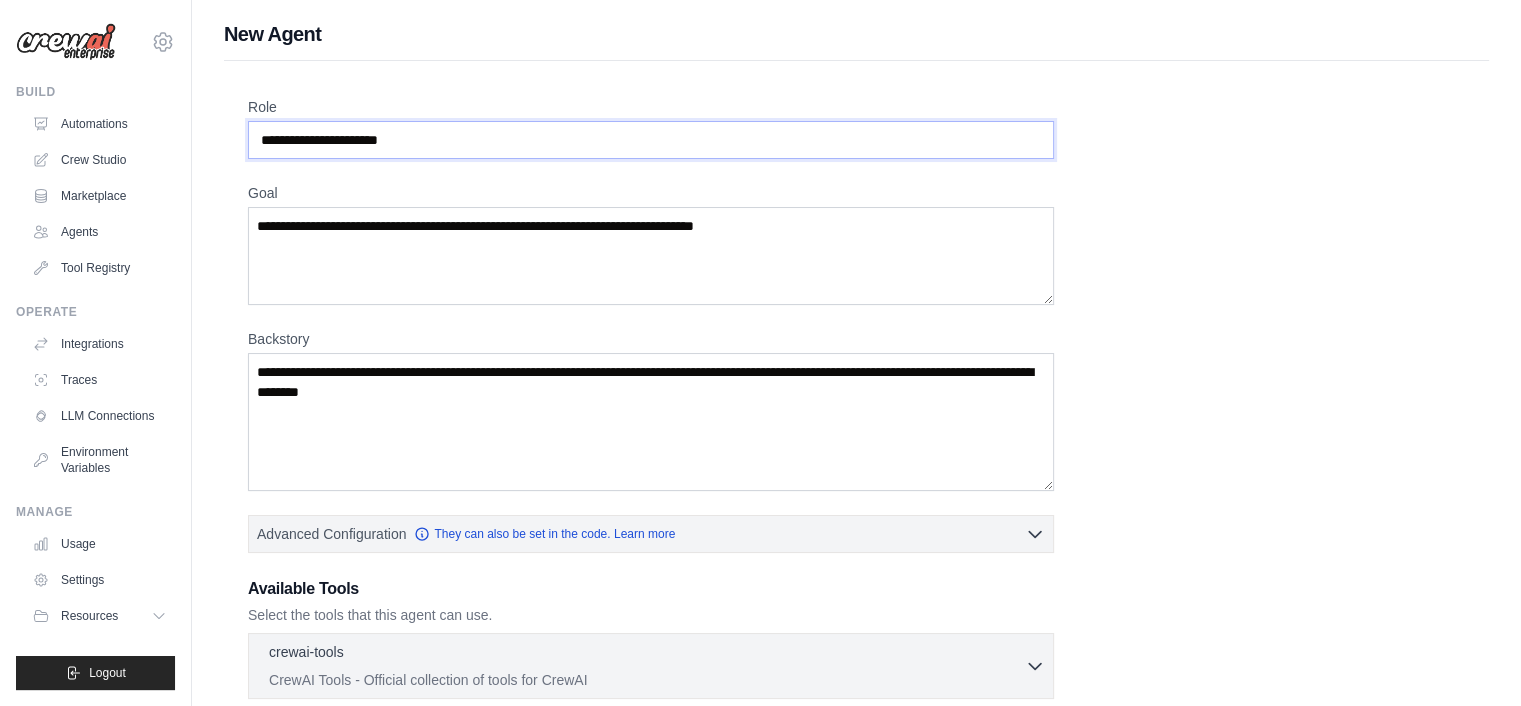 click on "Role" at bounding box center [651, 140] 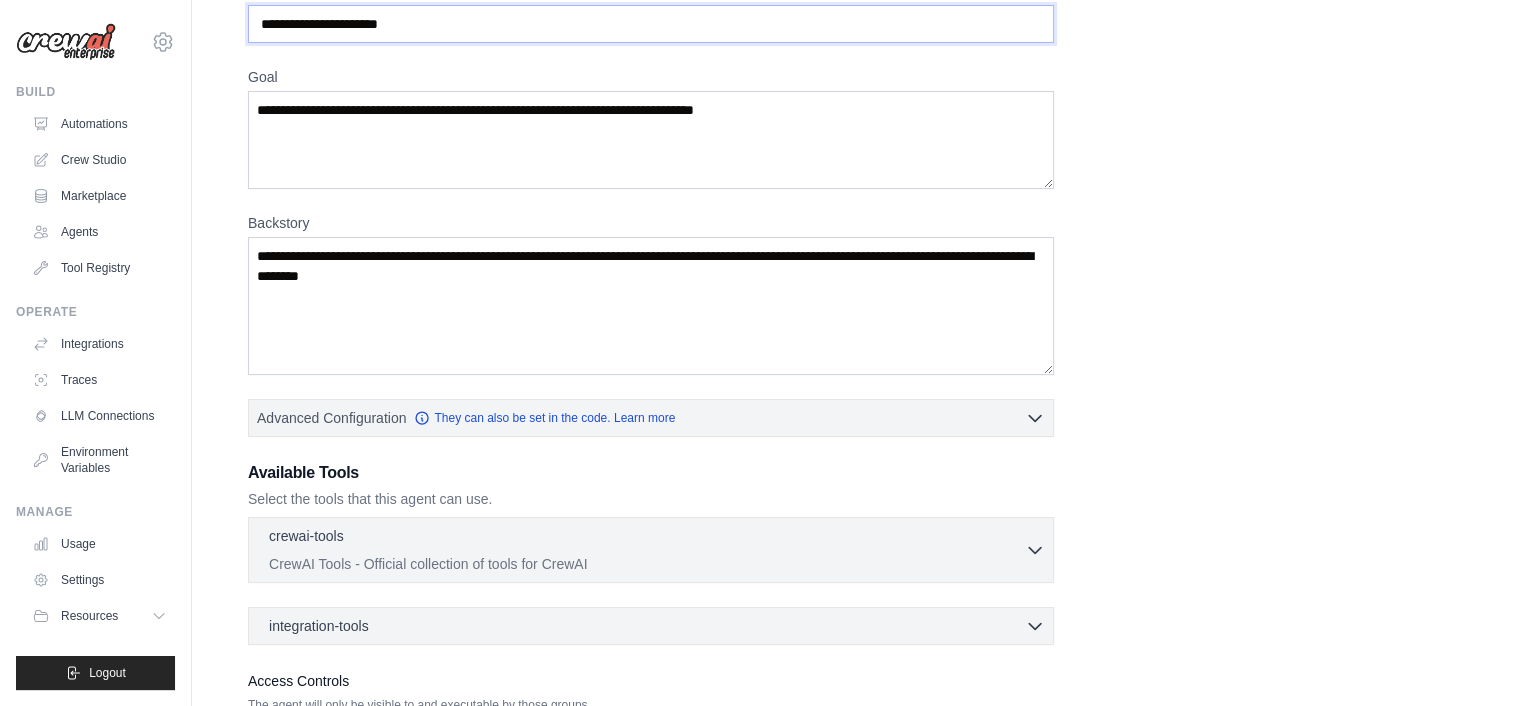scroll, scrollTop: 274, scrollLeft: 0, axis: vertical 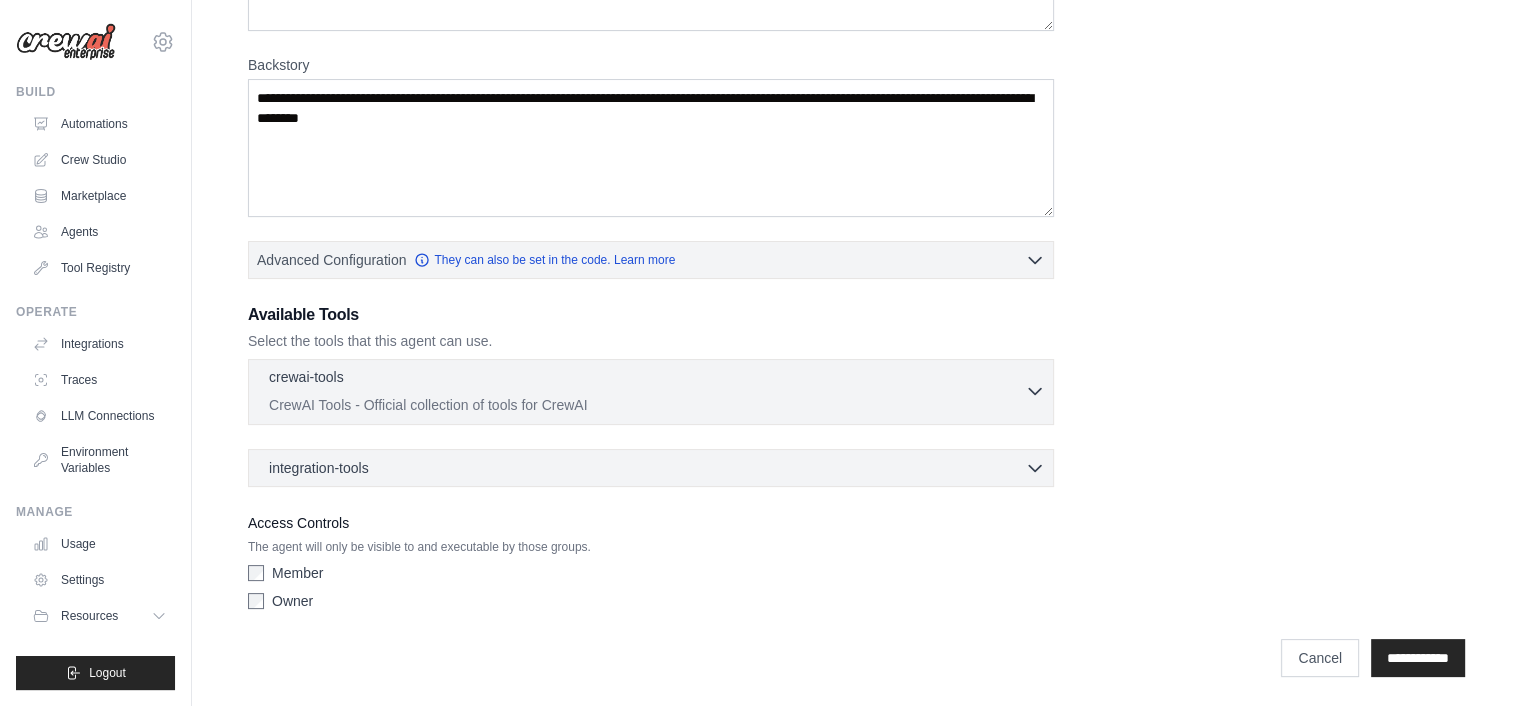 click on "CrewAI Tools - Official collection of tools for CrewAI" at bounding box center (647, 405) 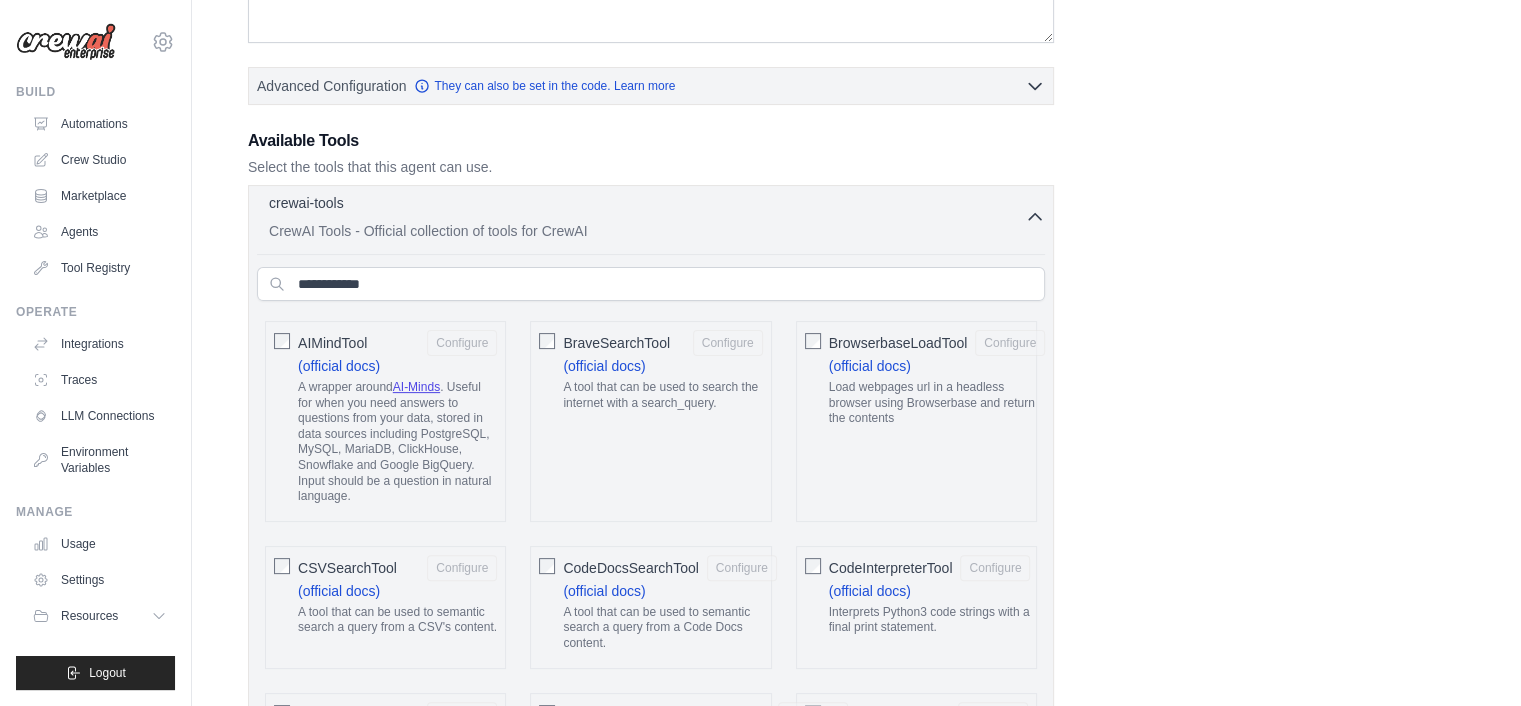 scroll, scrollTop: 374, scrollLeft: 0, axis: vertical 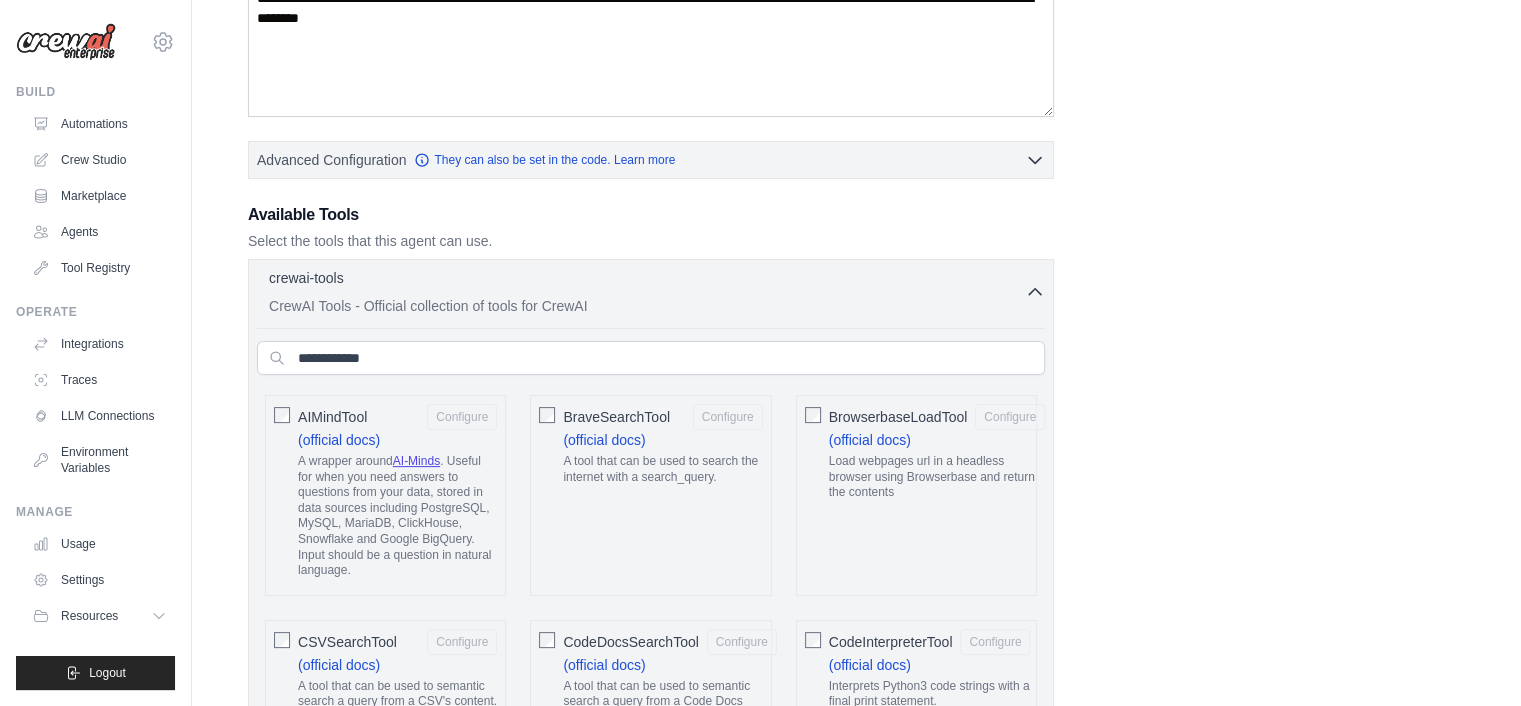 click on "crewai-tools
0 selected
CrewAI Tools - Official collection of tools for CrewAI
AIMindTool (official docs)" at bounding box center (651, 2156) 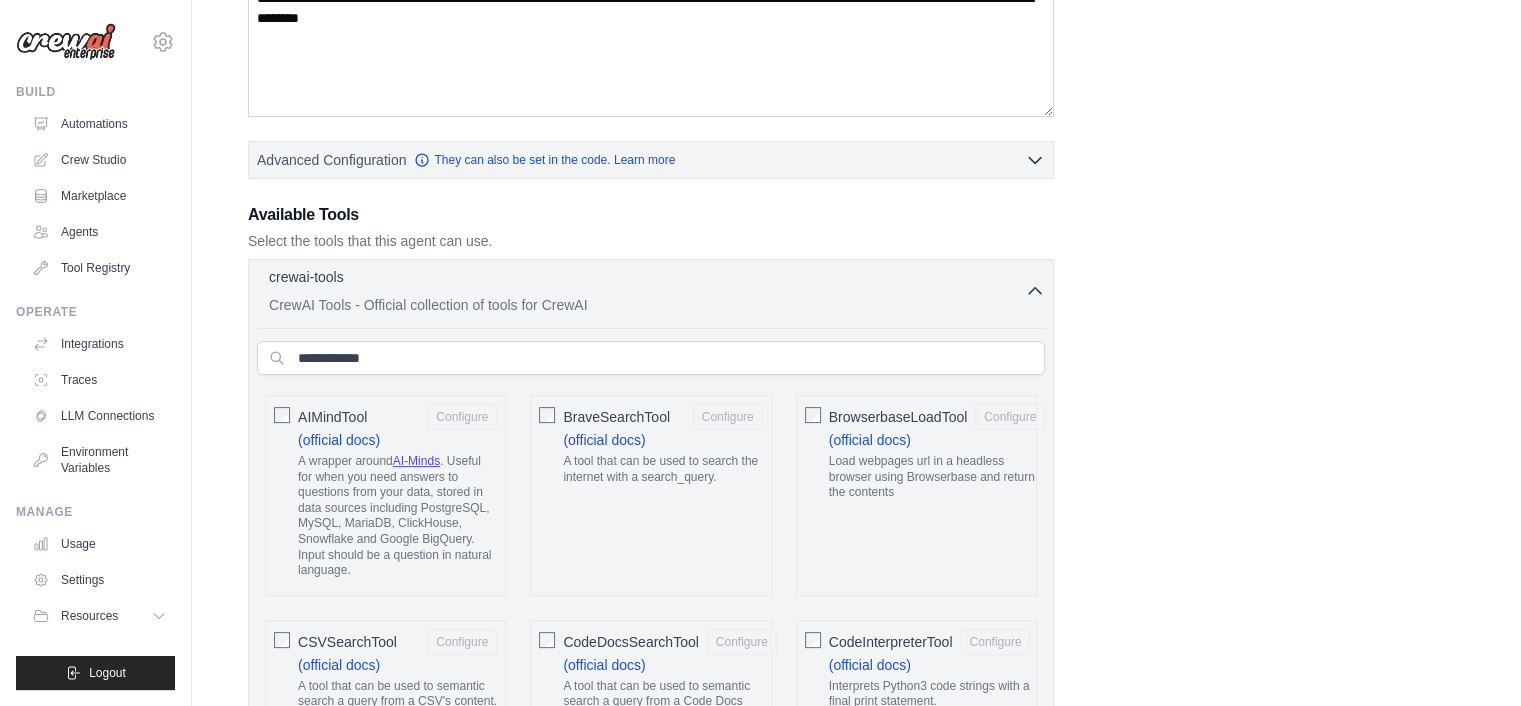 click on "crewai-tools
0 selected" at bounding box center (647, 279) 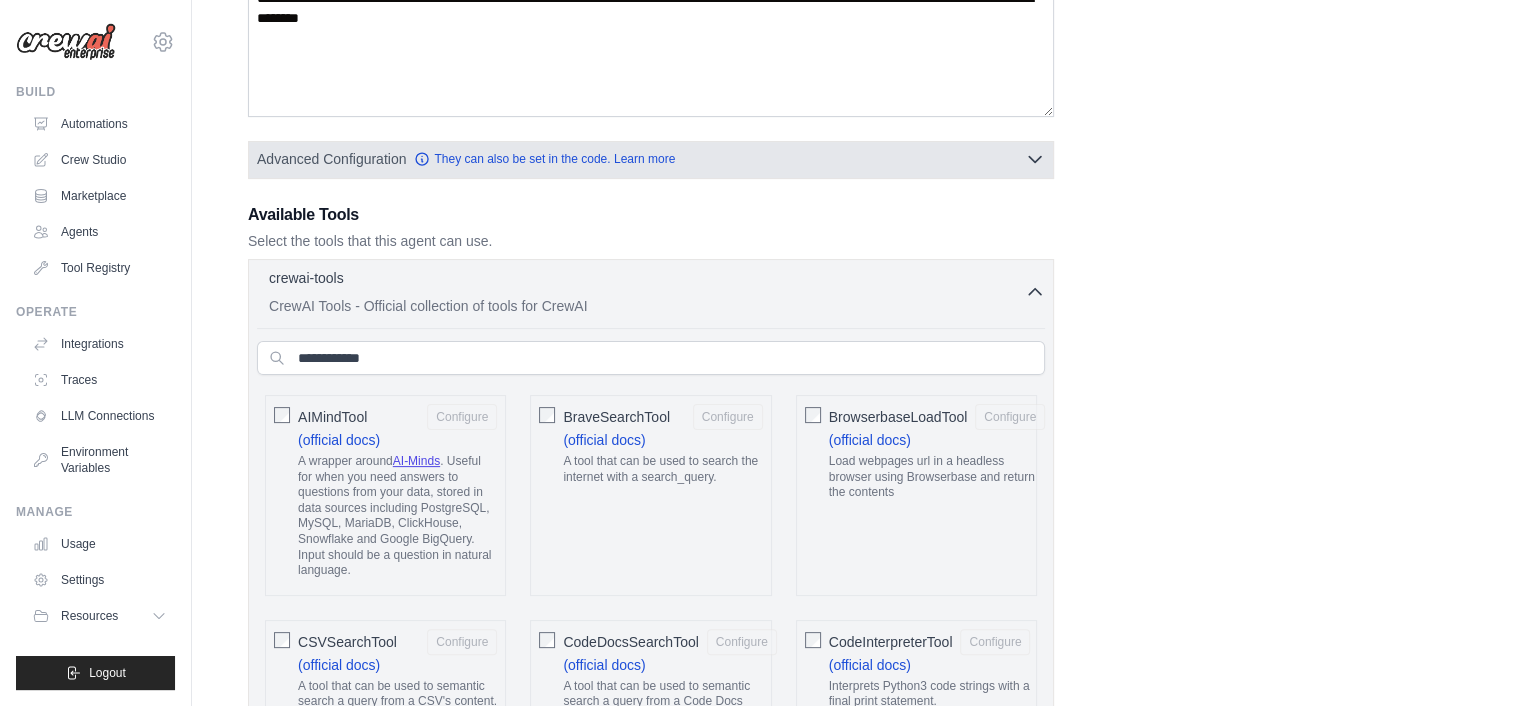 scroll, scrollTop: 274, scrollLeft: 0, axis: vertical 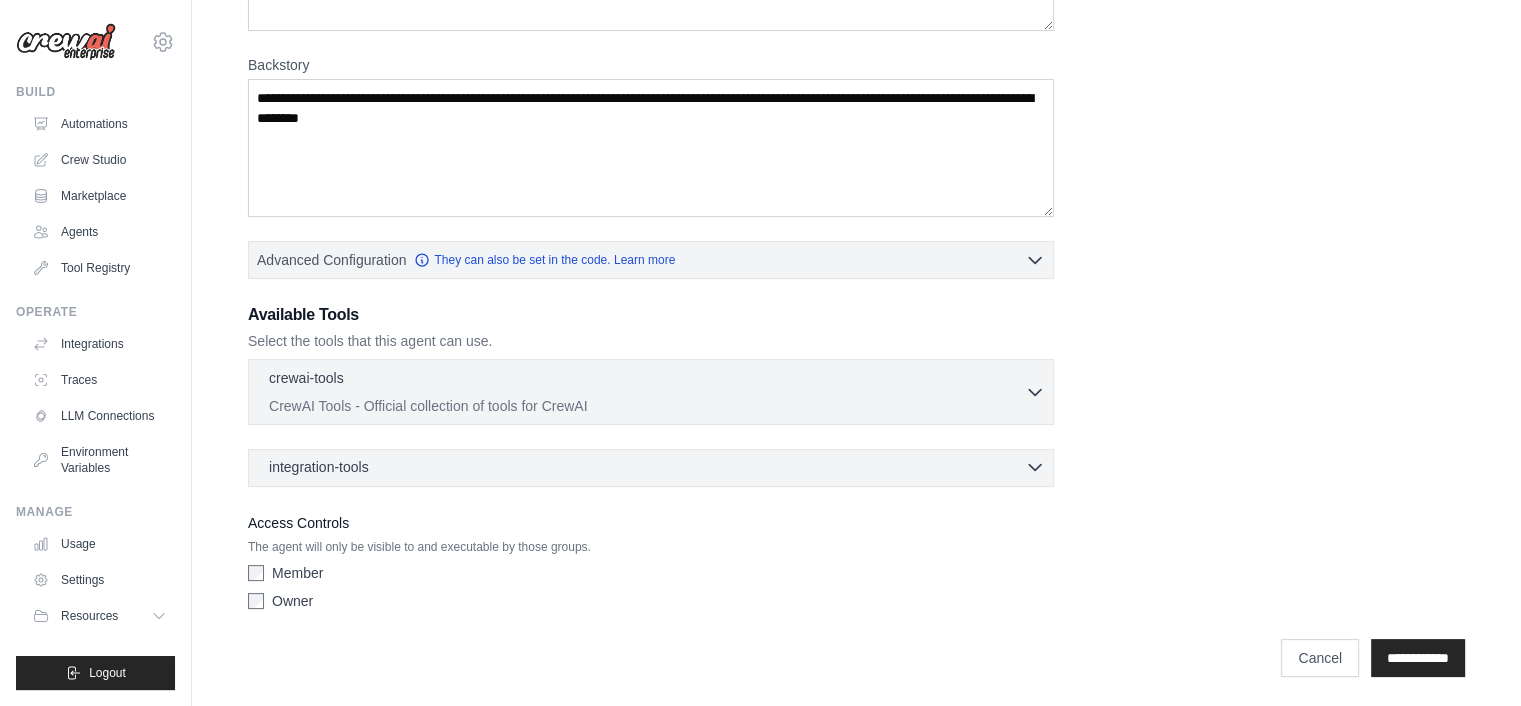 click on "integration-tools
0 selected" at bounding box center (657, 467) 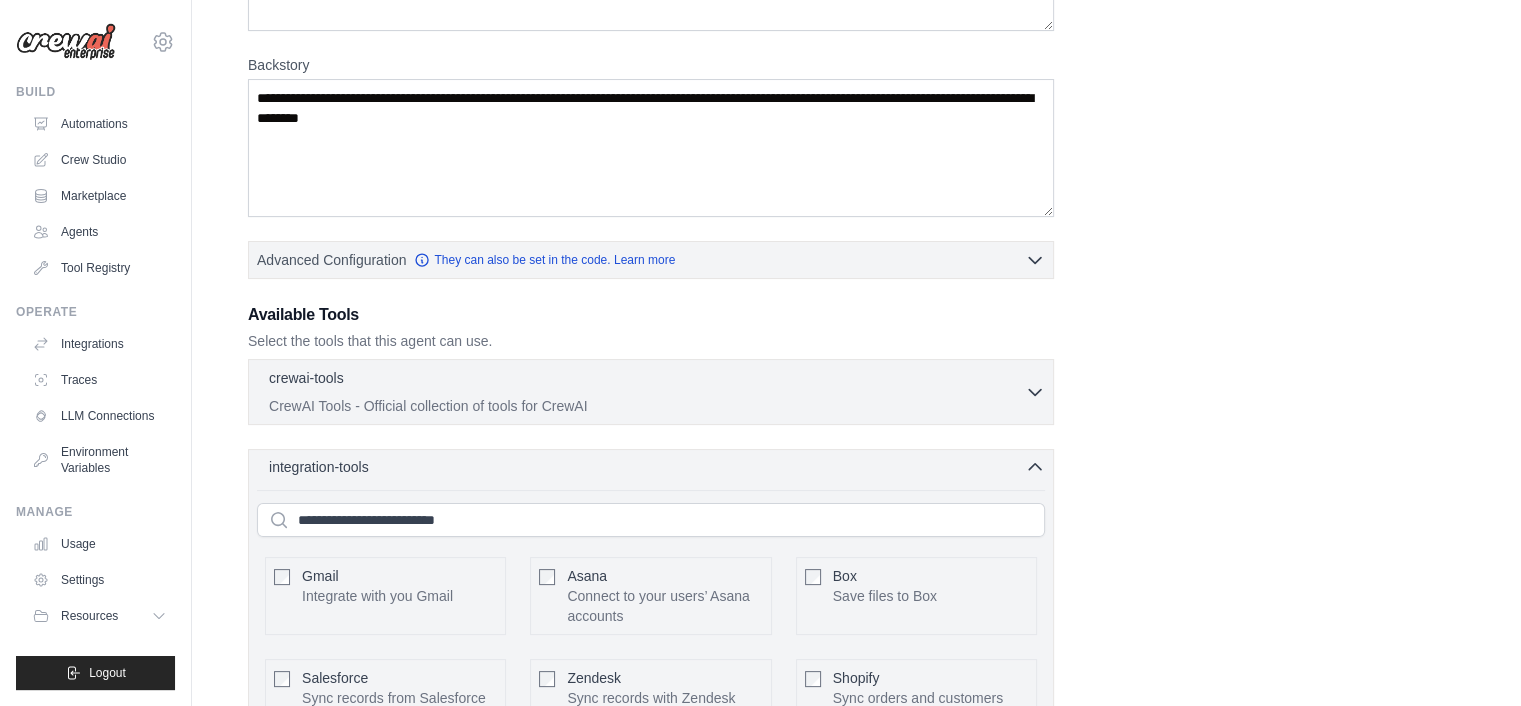 click on "integration-tools
0 selected" at bounding box center (657, 467) 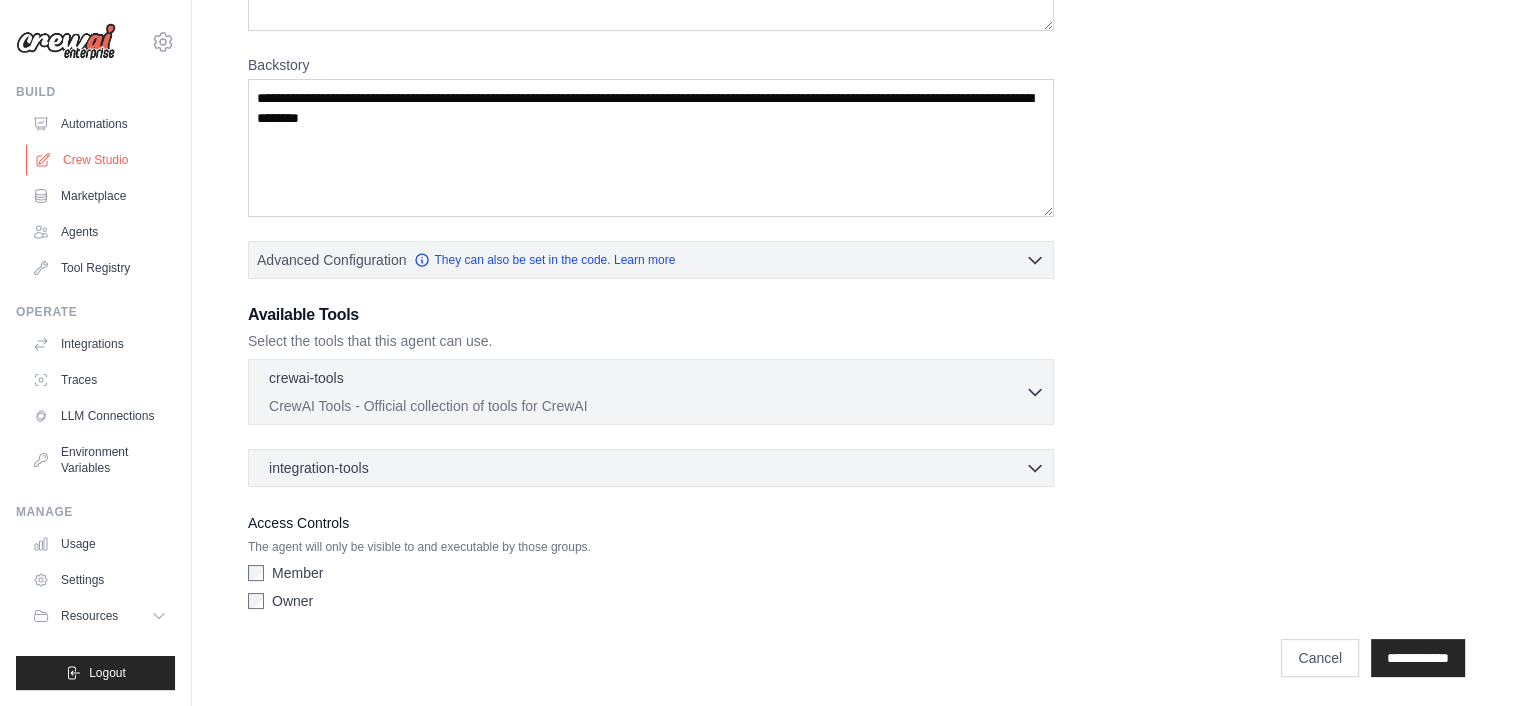 click on "Crew Studio" at bounding box center (101, 160) 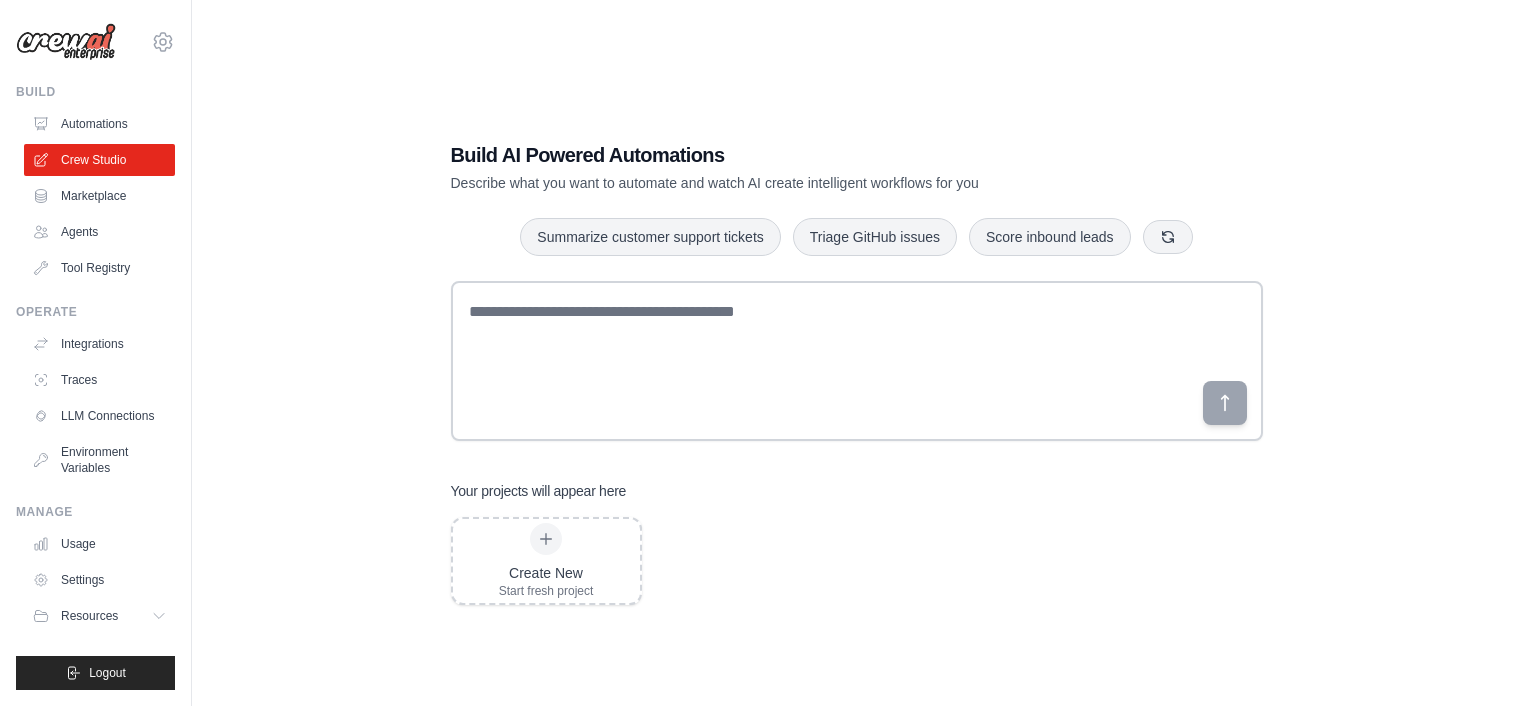 scroll, scrollTop: 0, scrollLeft: 0, axis: both 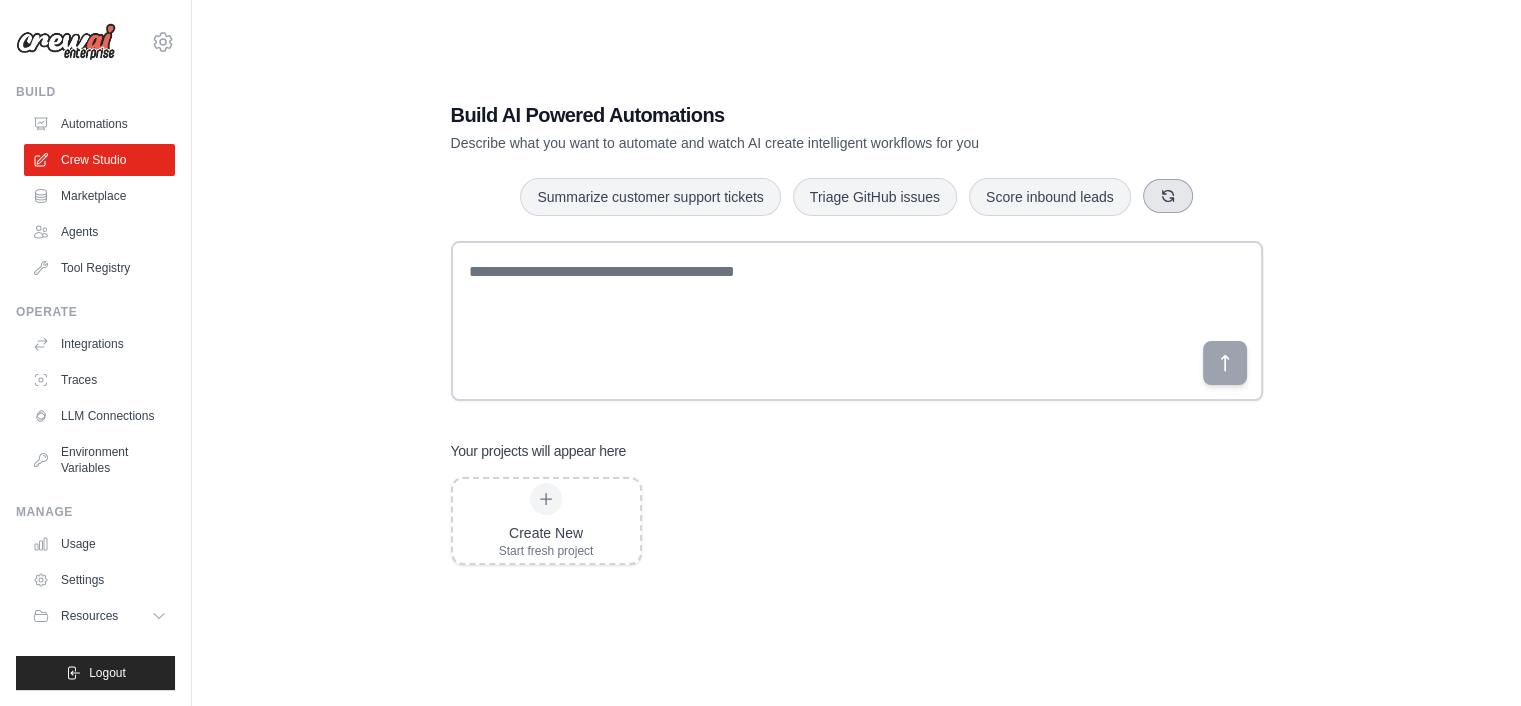 click 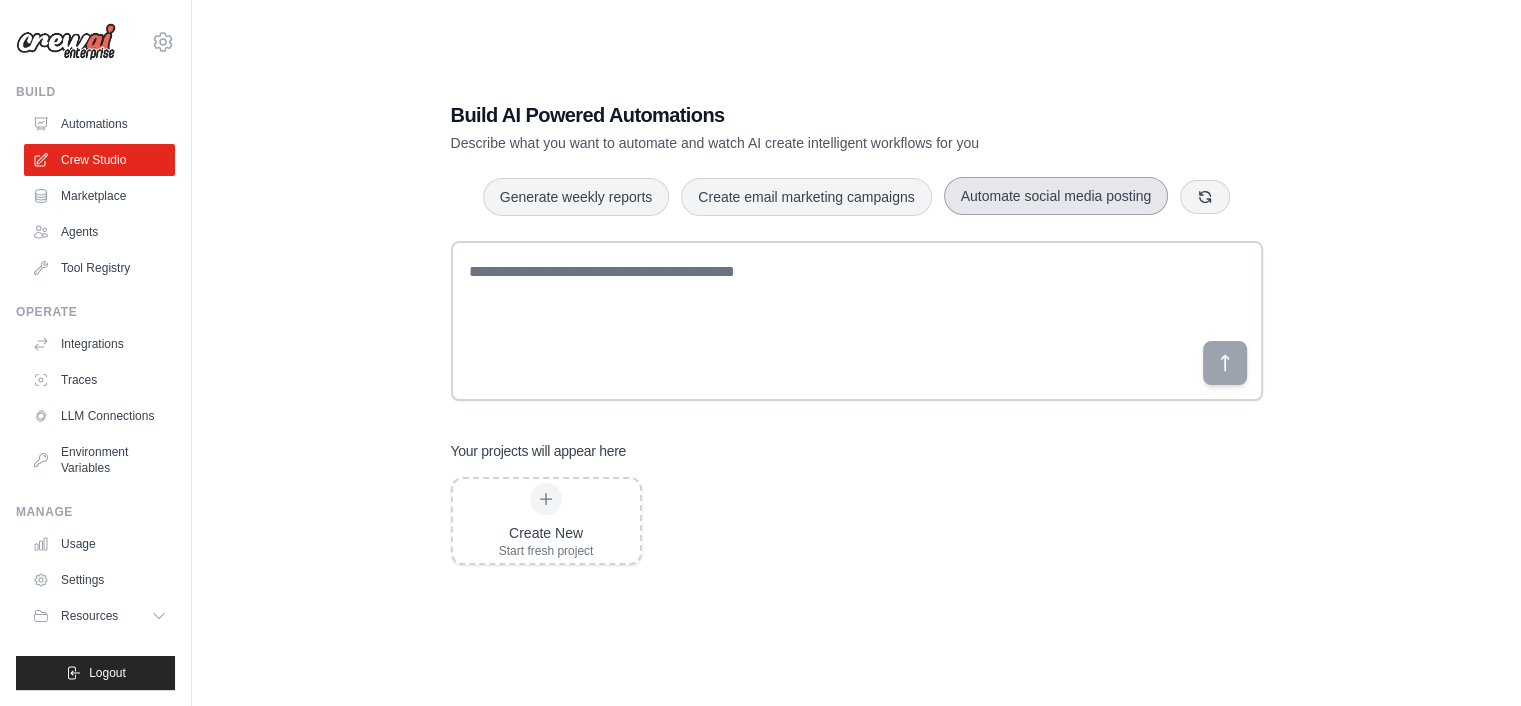 click on "Automate social media posting" at bounding box center [1056, 196] 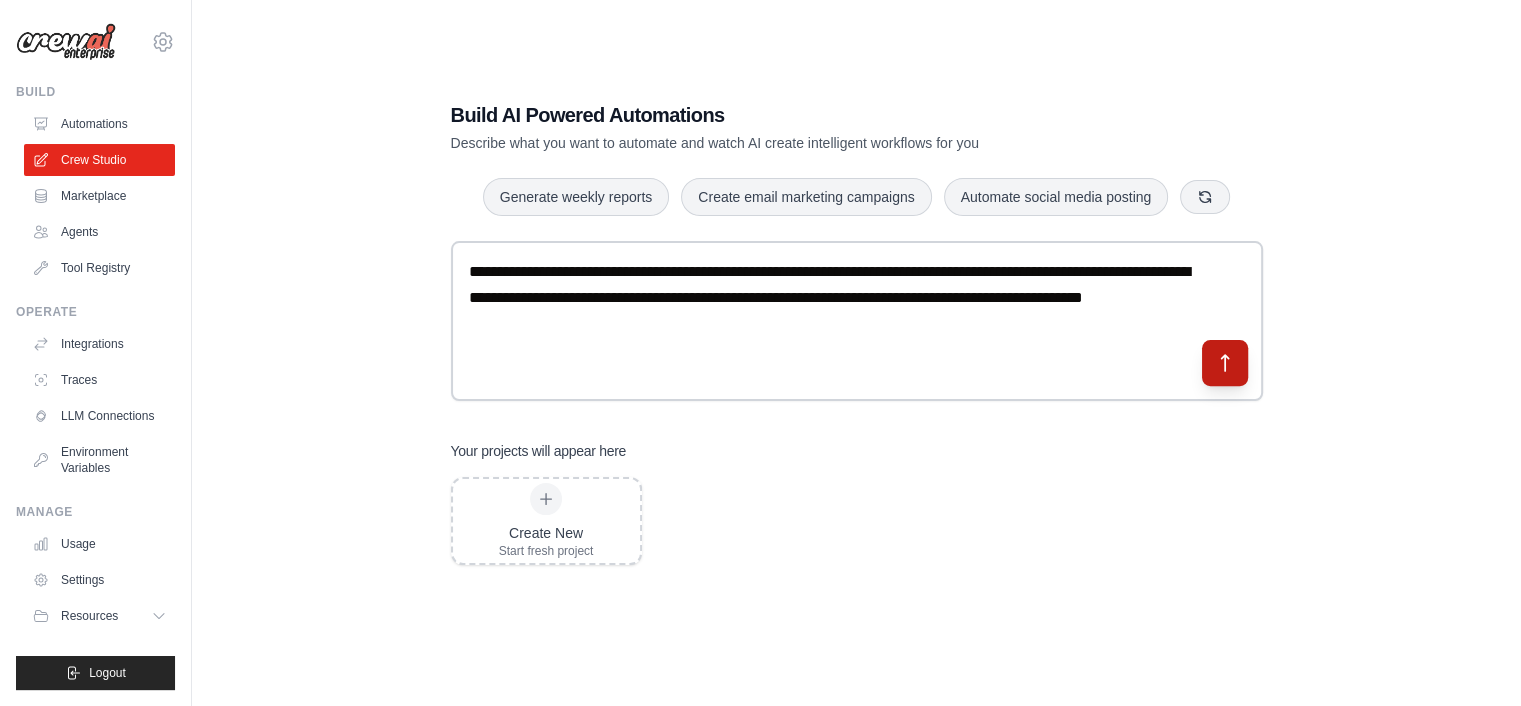 click at bounding box center [1224, 363] 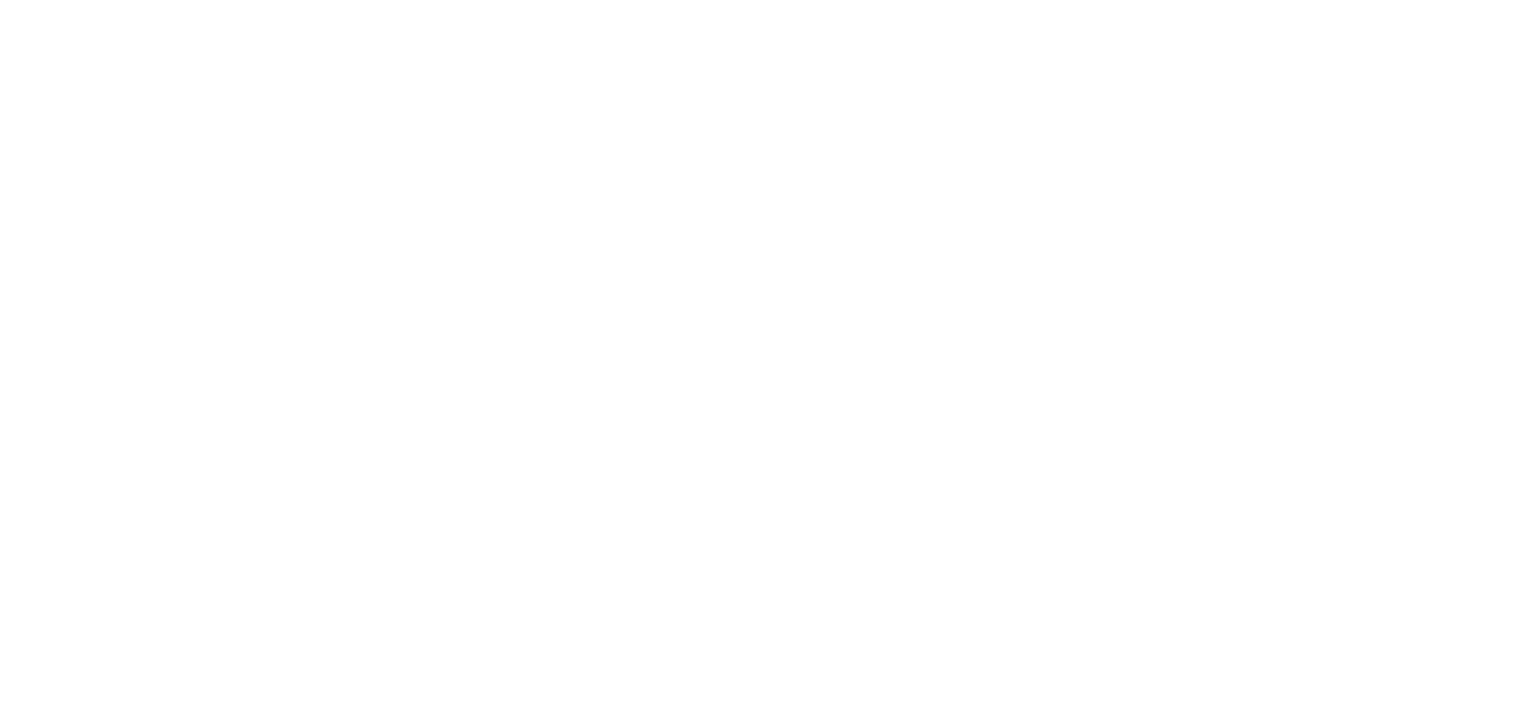 scroll, scrollTop: 0, scrollLeft: 0, axis: both 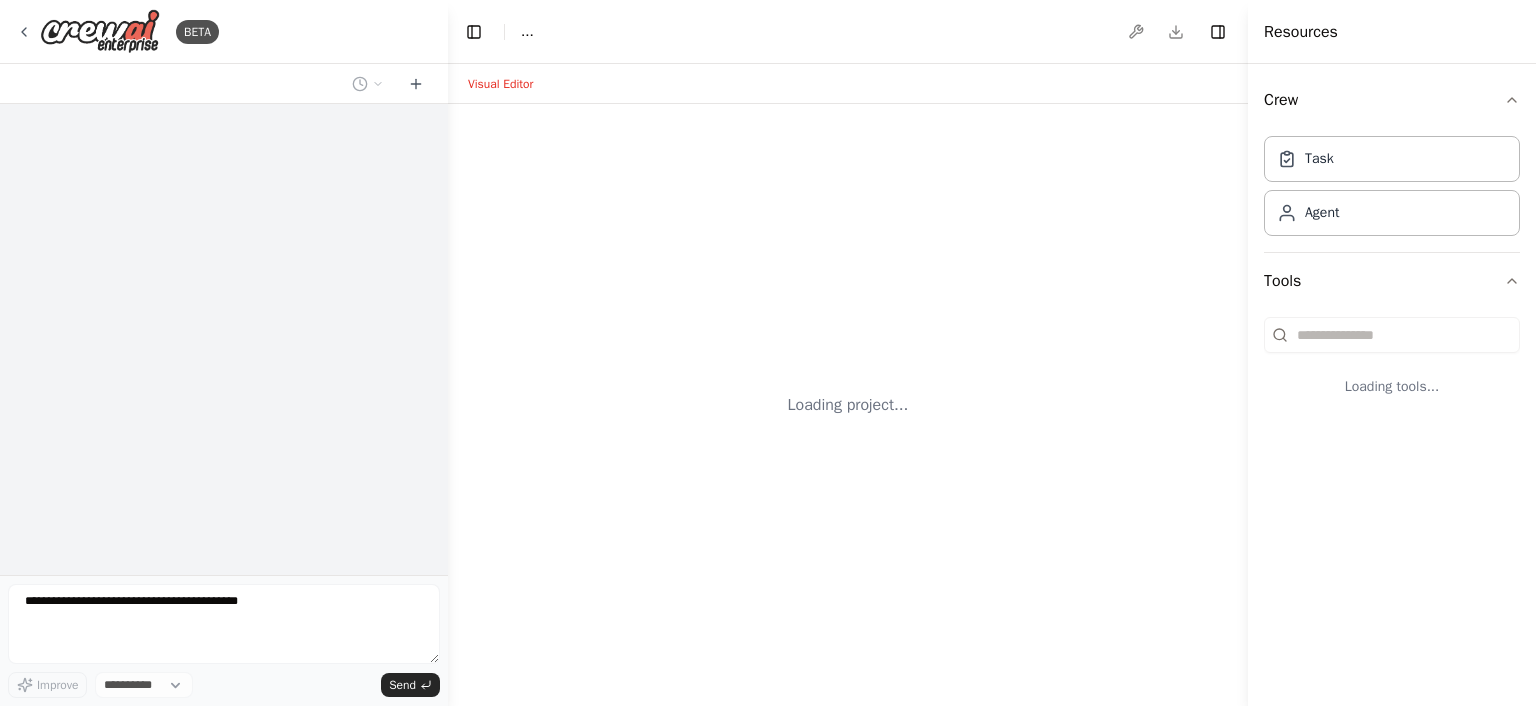 select on "****" 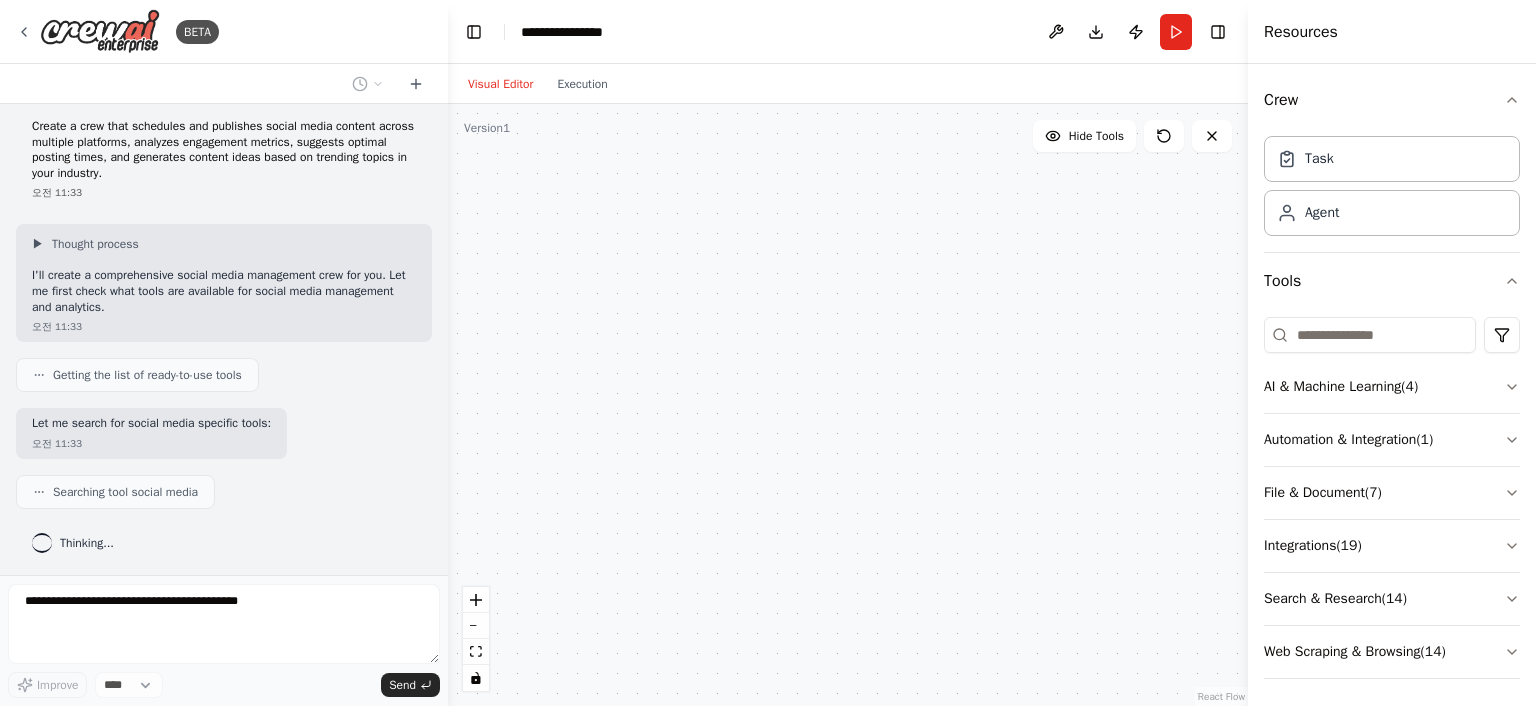 scroll, scrollTop: 59, scrollLeft: 0, axis: vertical 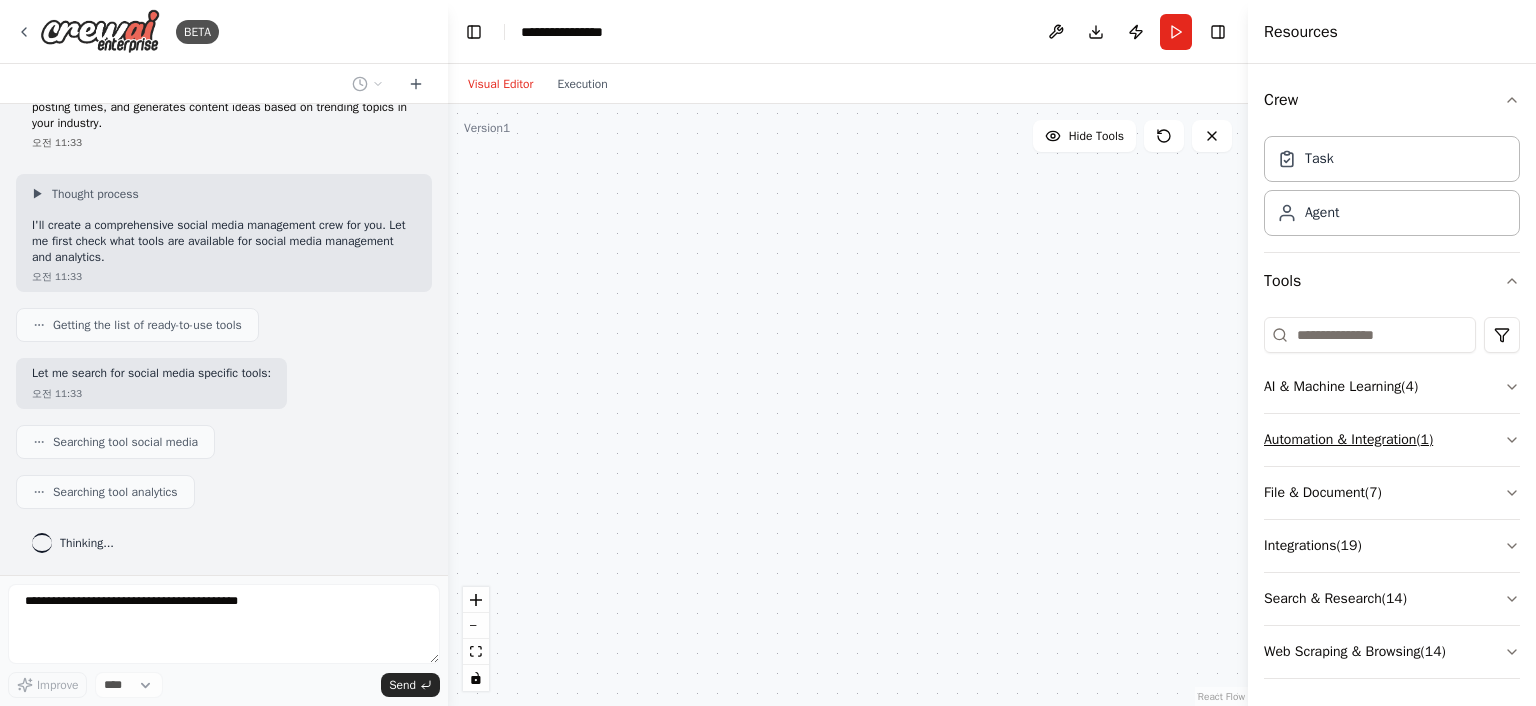 click on "Automation & Integration  ( 1 )" at bounding box center (1392, 440) 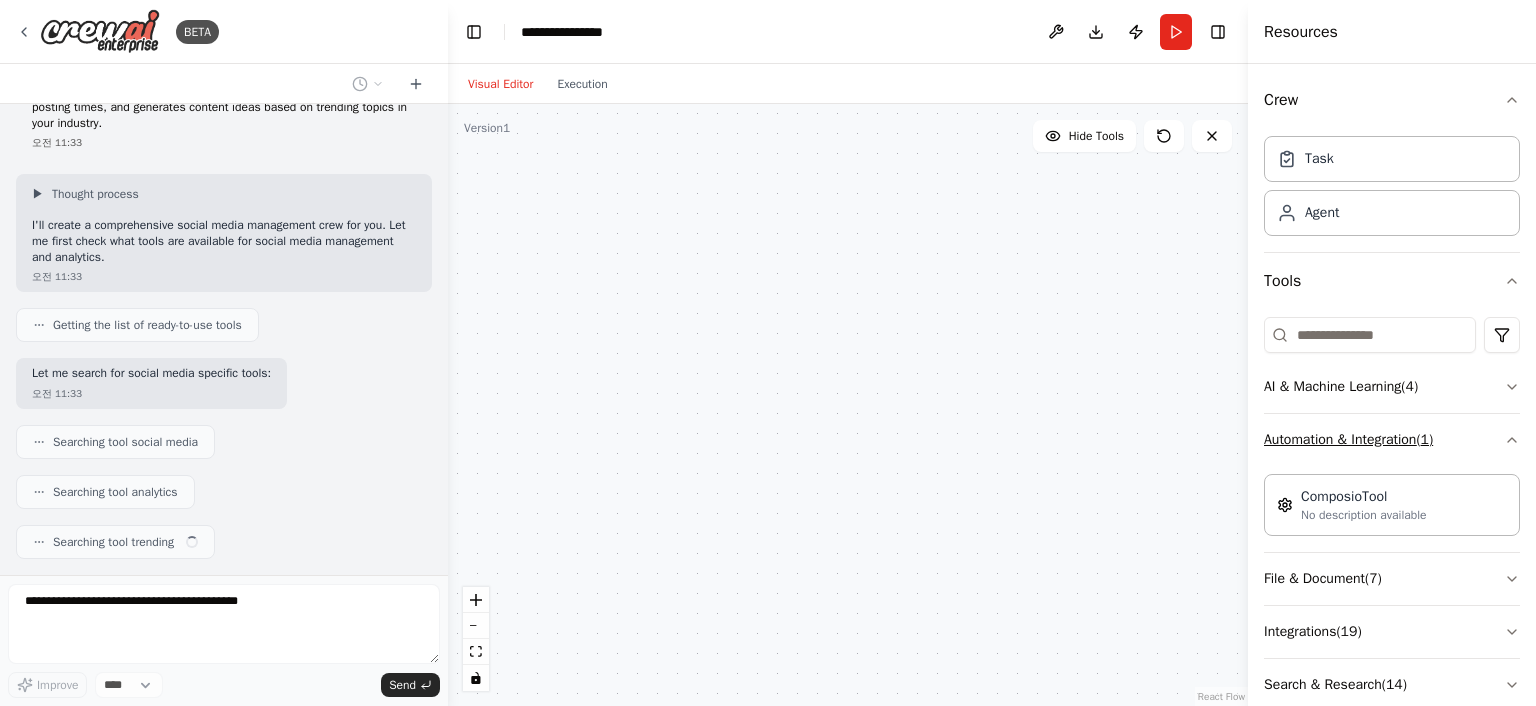 scroll, scrollTop: 108, scrollLeft: 0, axis: vertical 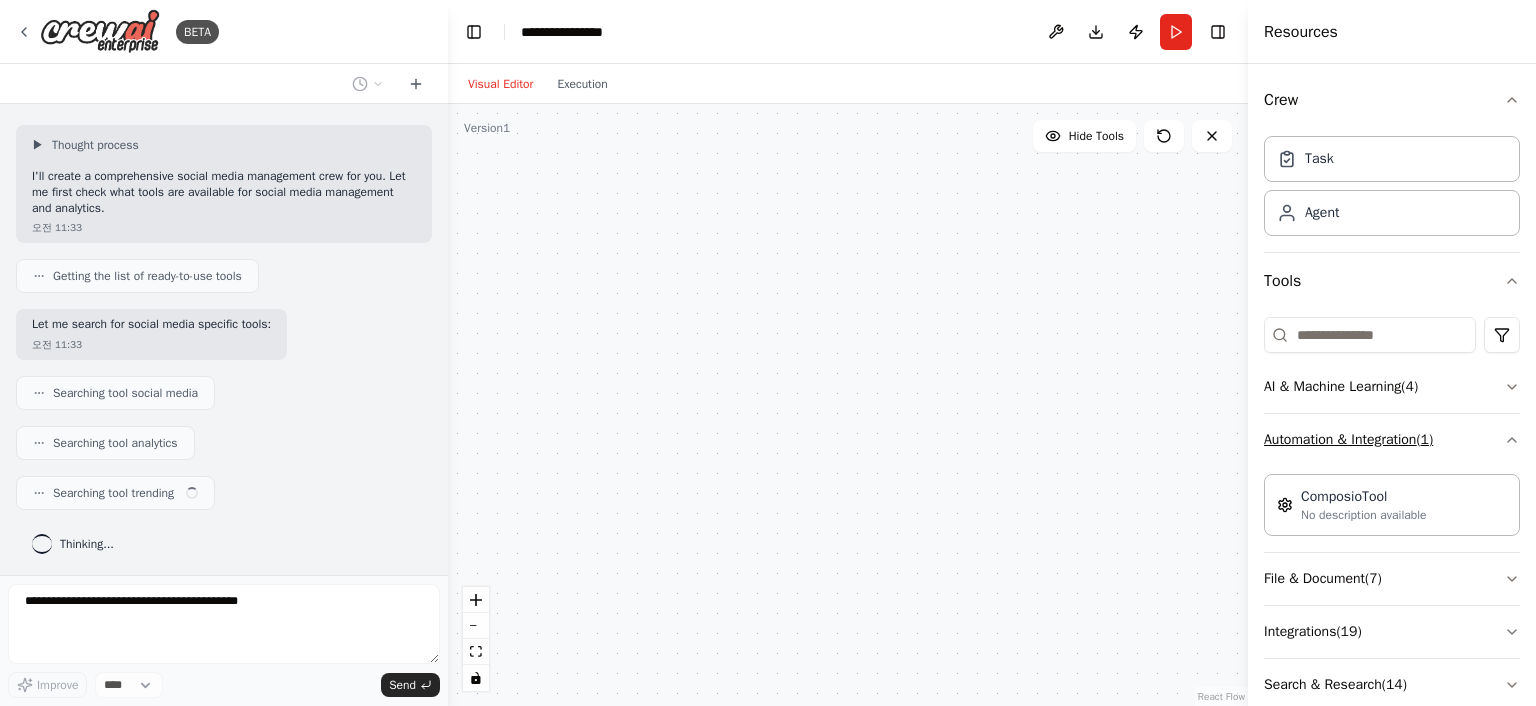click on "Automation & Integration  ( 1 )" at bounding box center [1392, 440] 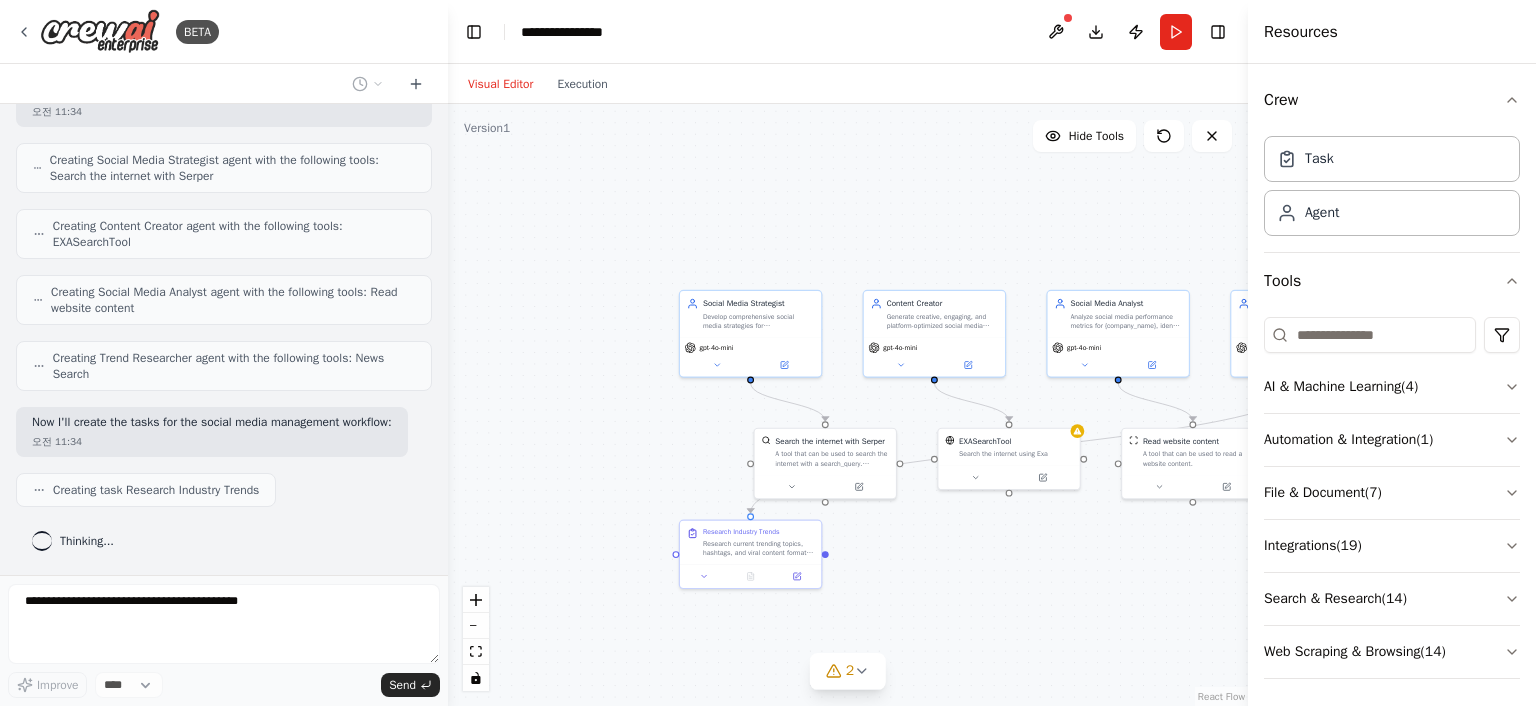 scroll, scrollTop: 800, scrollLeft: 0, axis: vertical 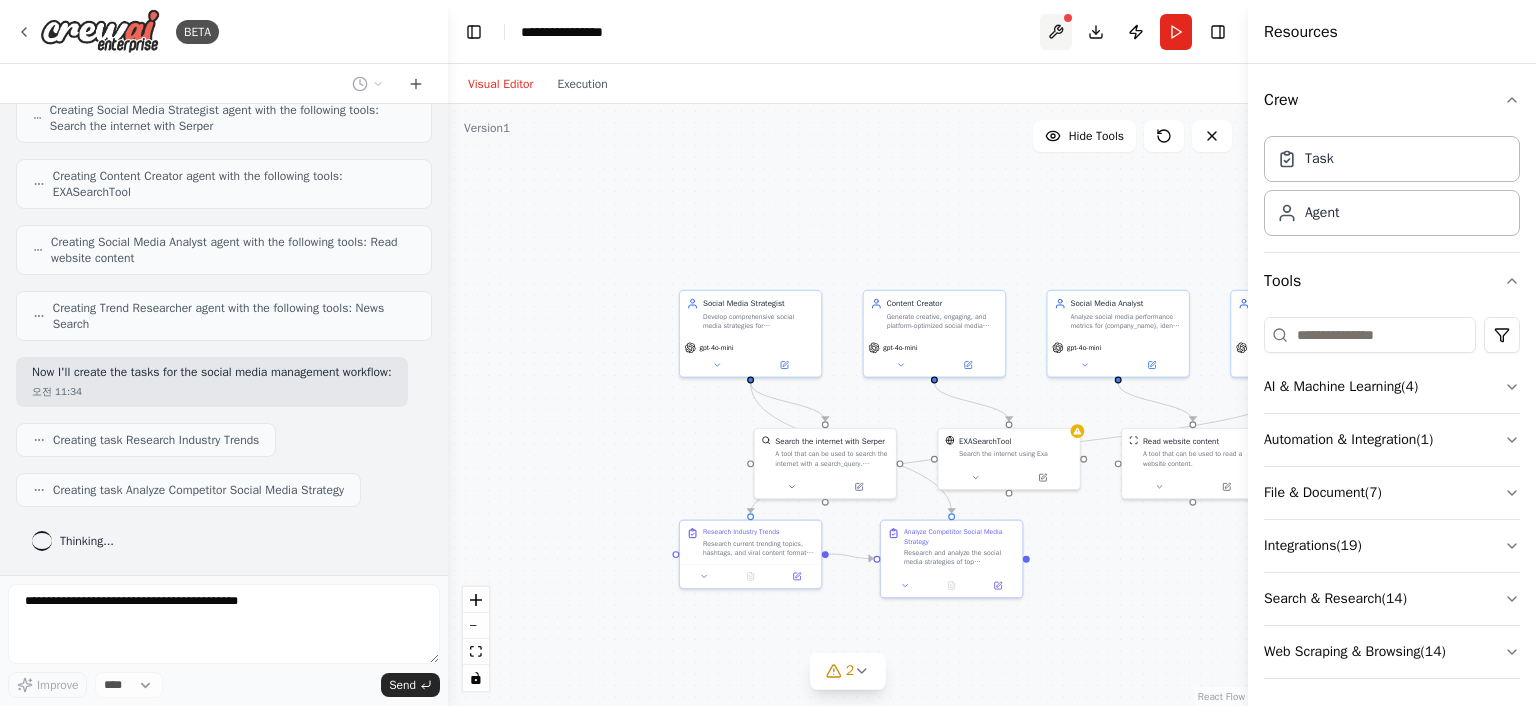 click at bounding box center (1056, 32) 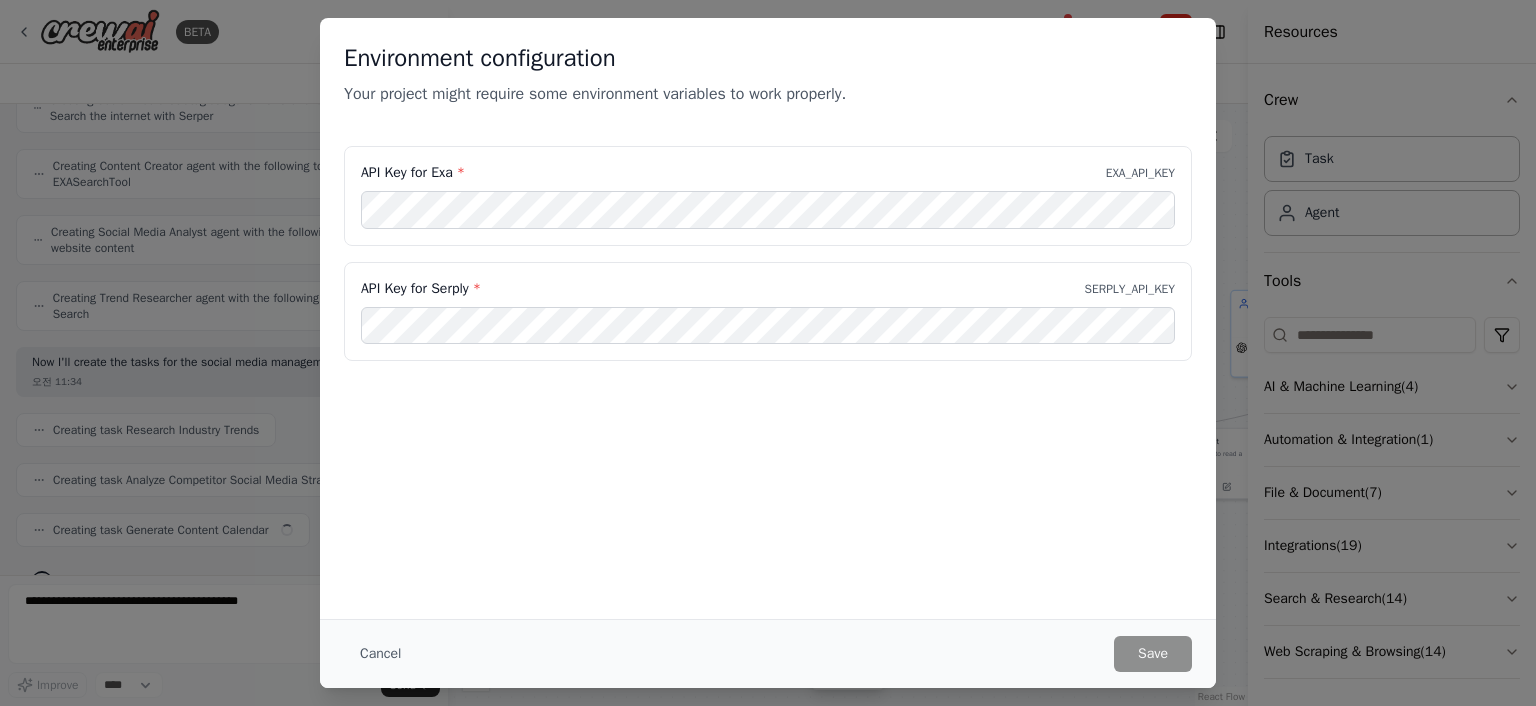 scroll, scrollTop: 850, scrollLeft: 0, axis: vertical 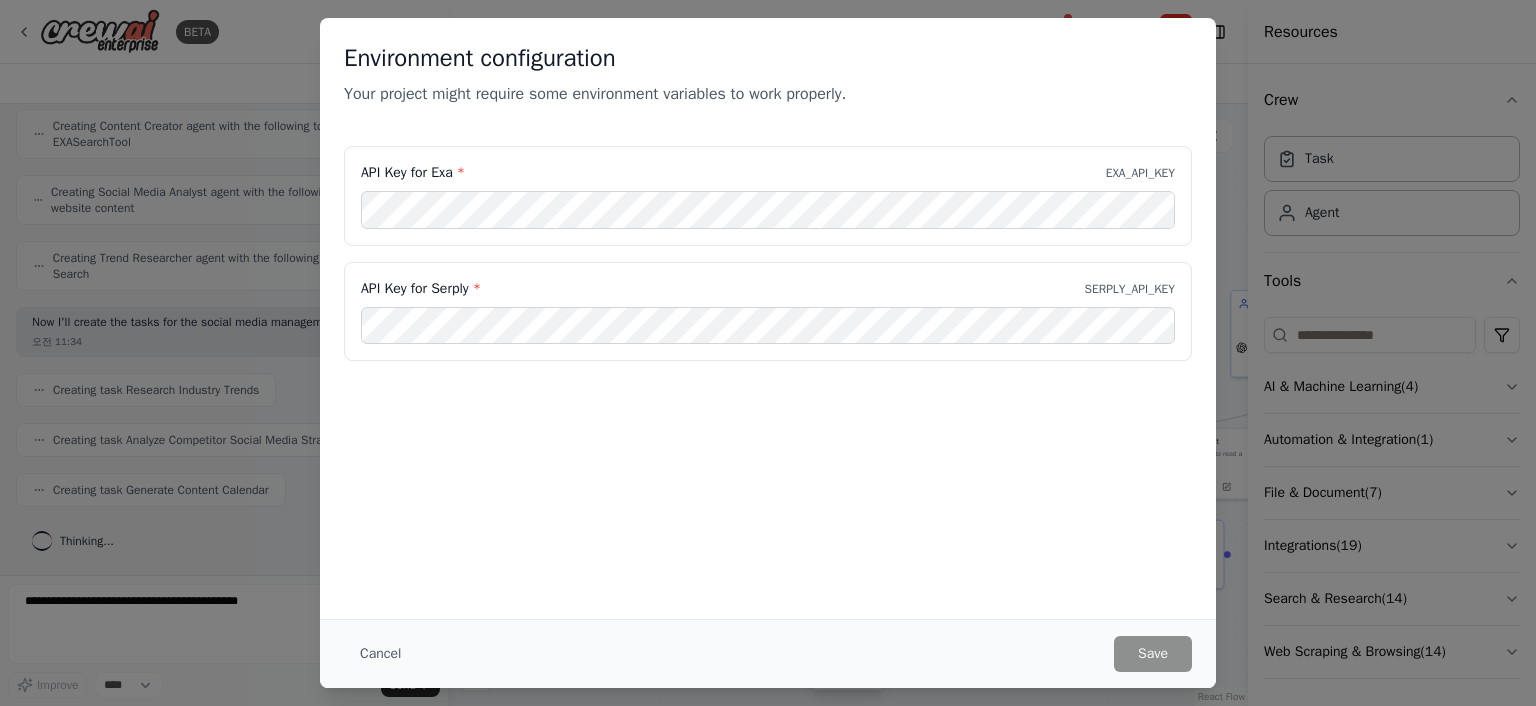 click on "Environment configuration Your project might require some environment variables to work properly. API Key for Exa * EXA_API_KEY API Key for Serply * SERPLY_API_KEY Cancel Save" at bounding box center (768, 353) 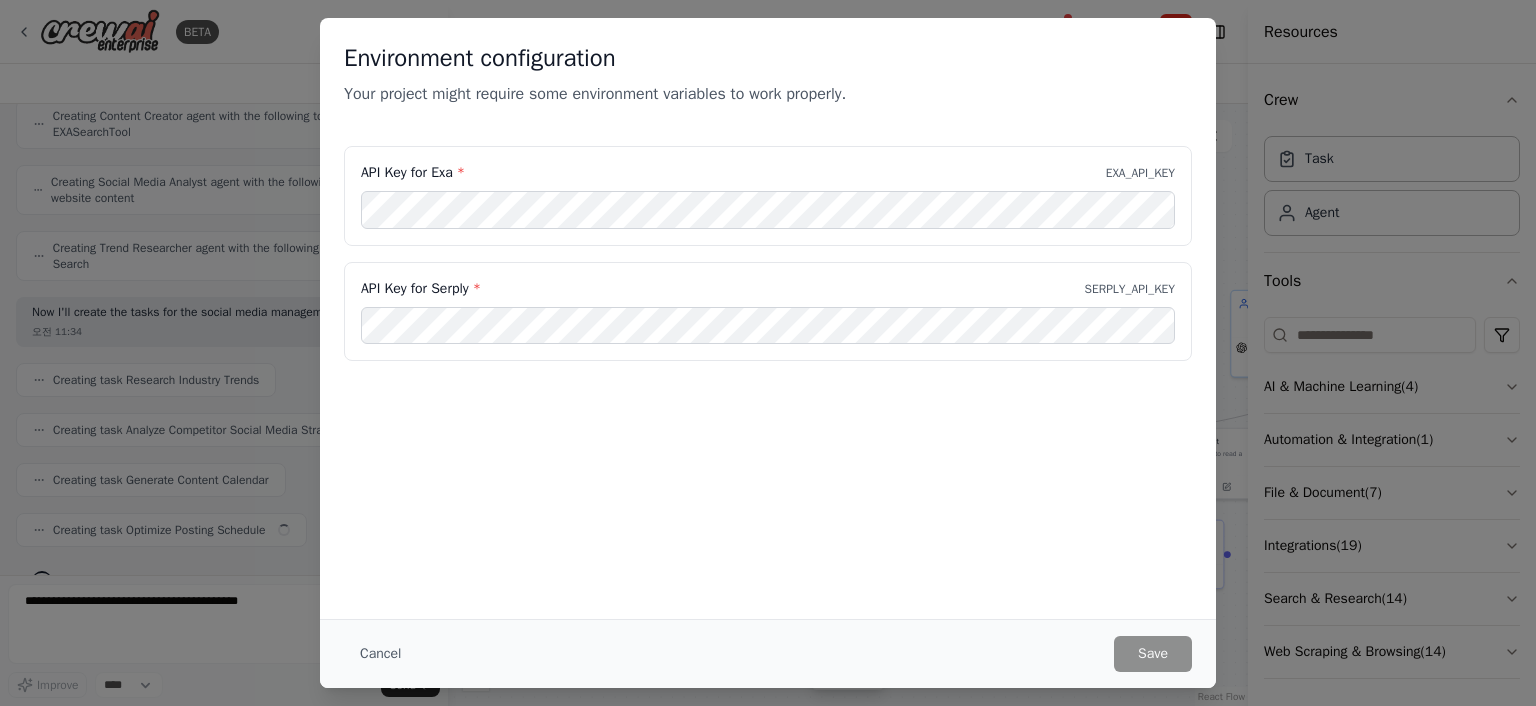 scroll, scrollTop: 900, scrollLeft: 0, axis: vertical 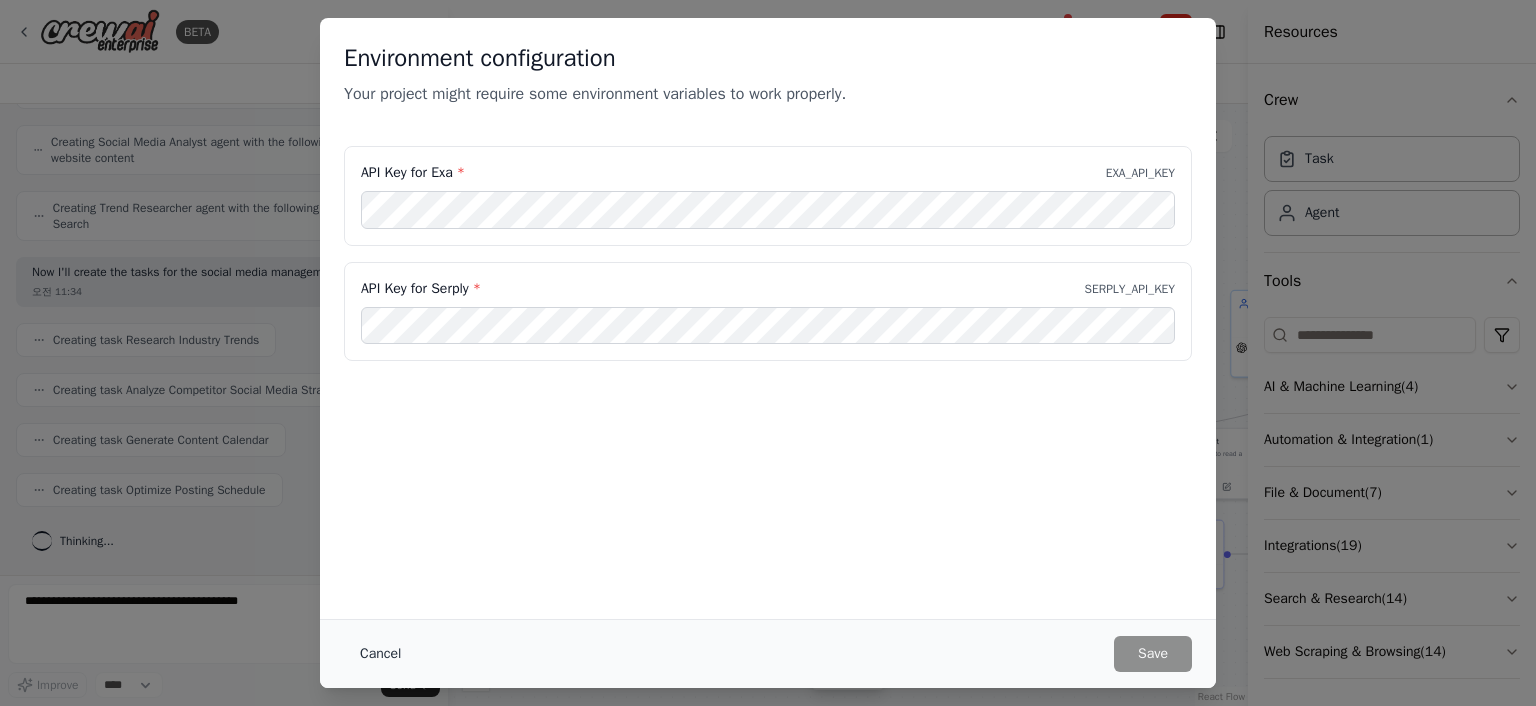 click on "Cancel" at bounding box center [380, 654] 